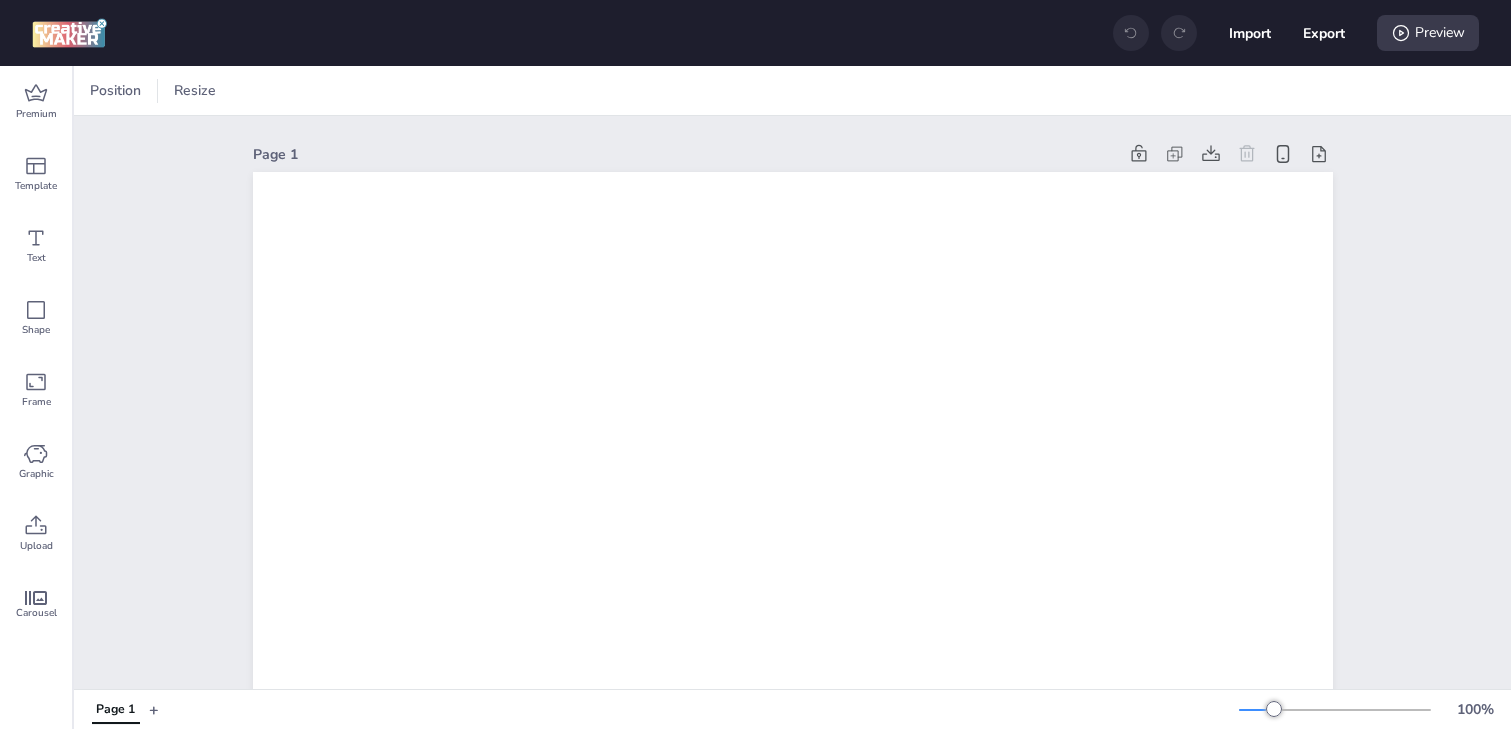scroll, scrollTop: 0, scrollLeft: 0, axis: both 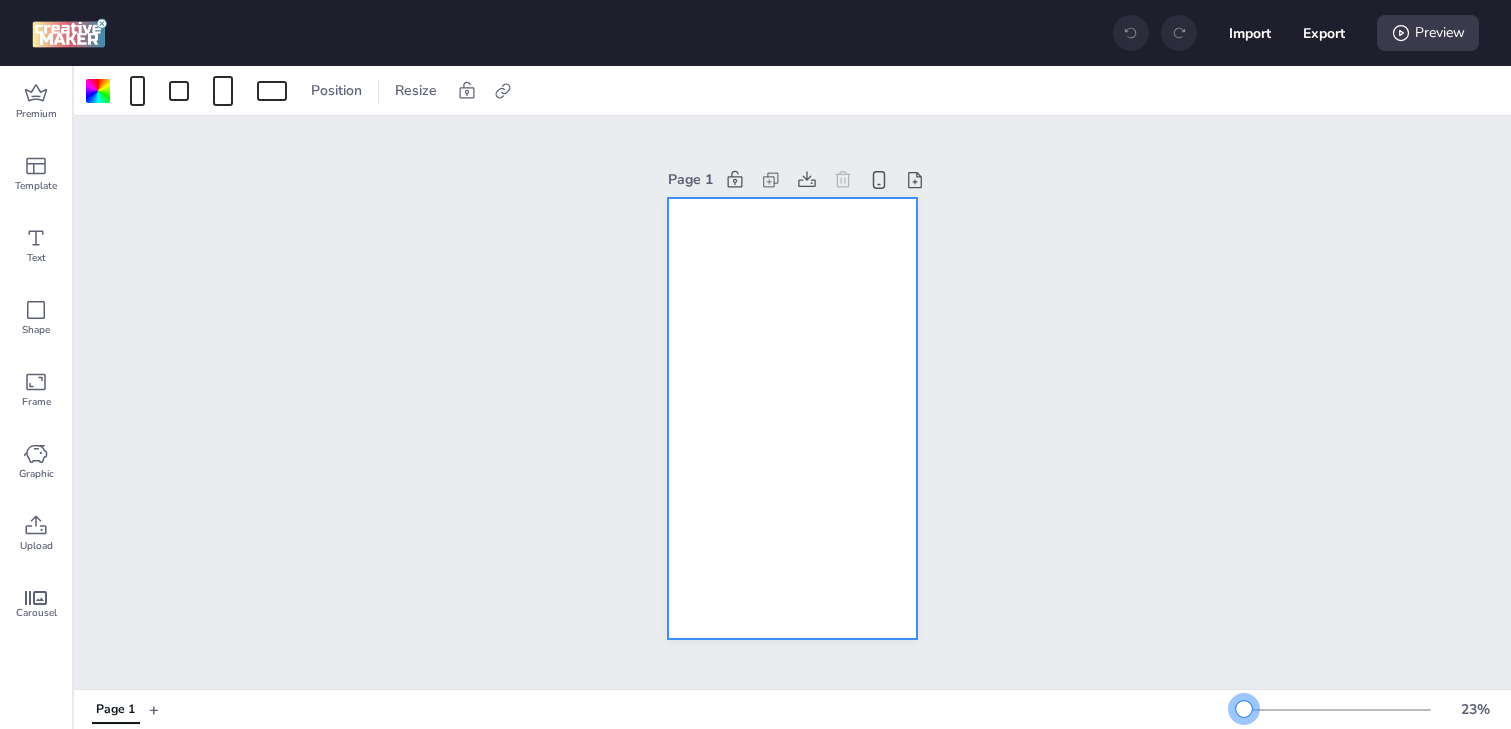 drag, startPoint x: 1270, startPoint y: 709, endPoint x: 1247, endPoint y: 710, distance: 23.021729 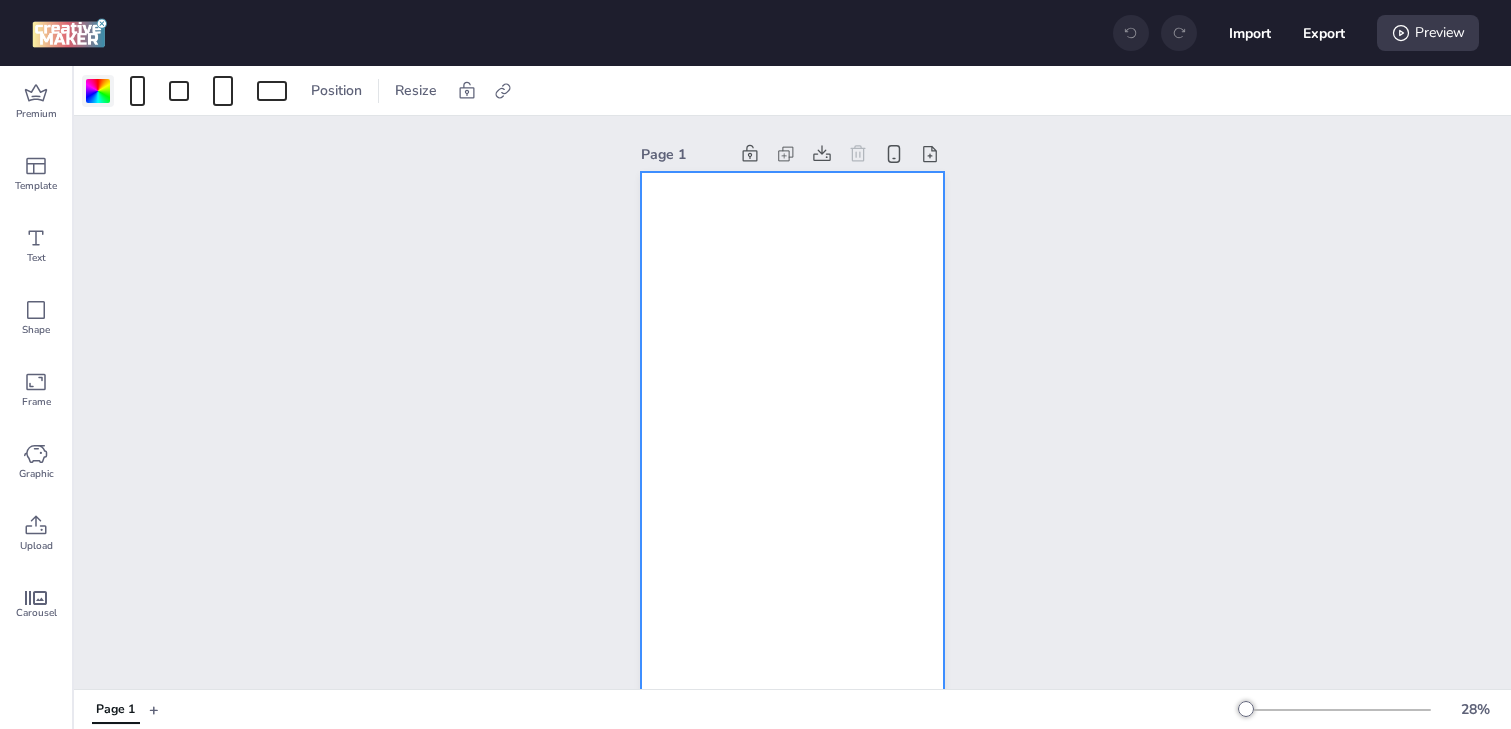 click at bounding box center [98, 91] 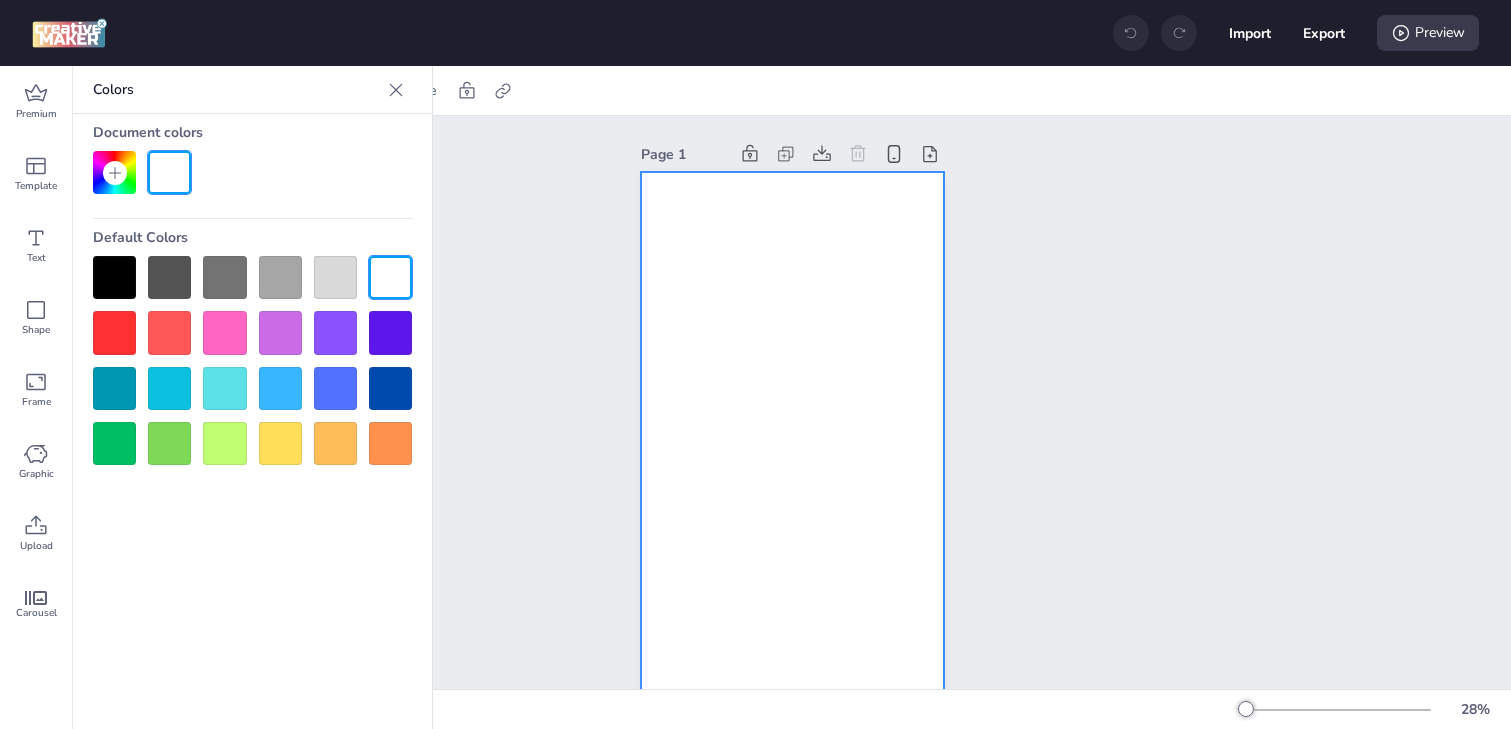 click at bounding box center (114, 277) 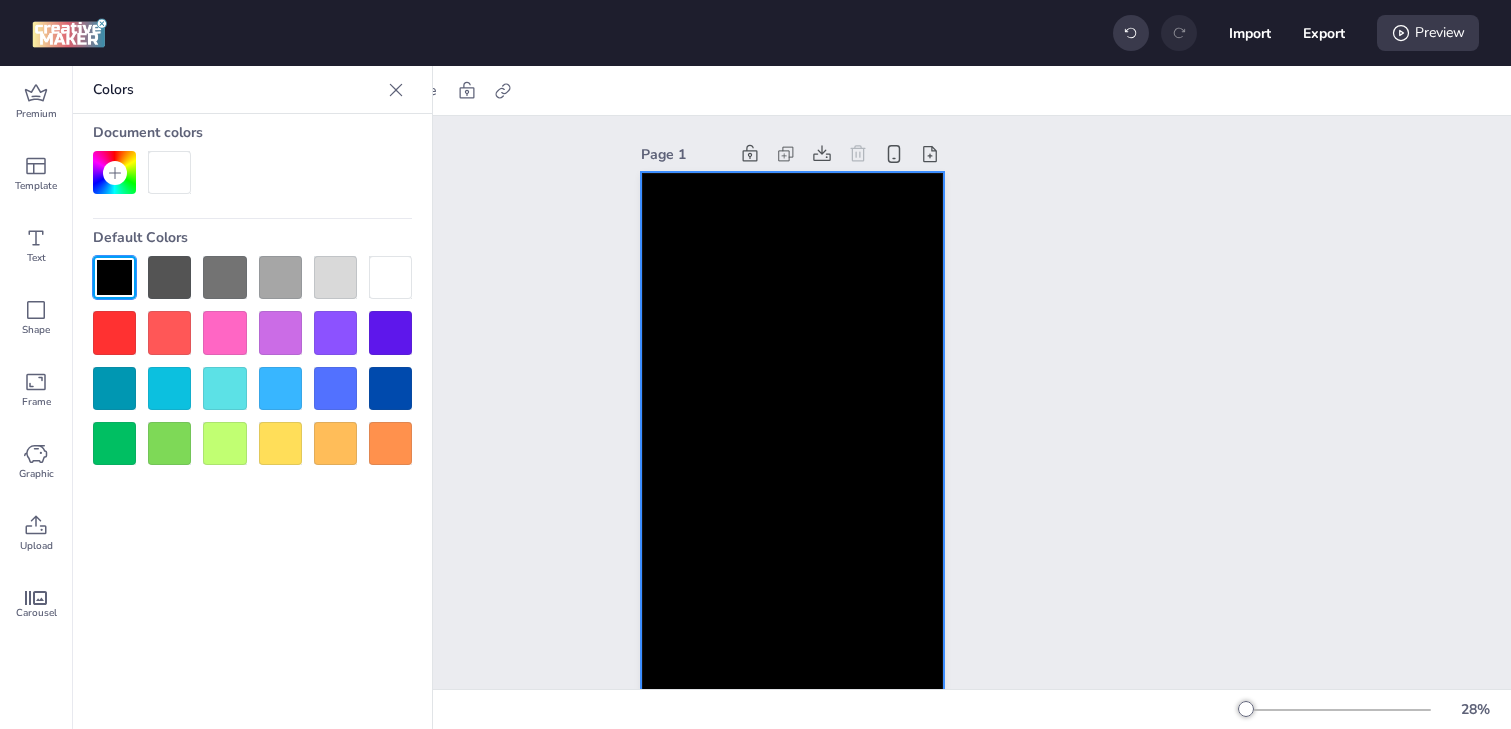 click at bounding box center [792, 441] 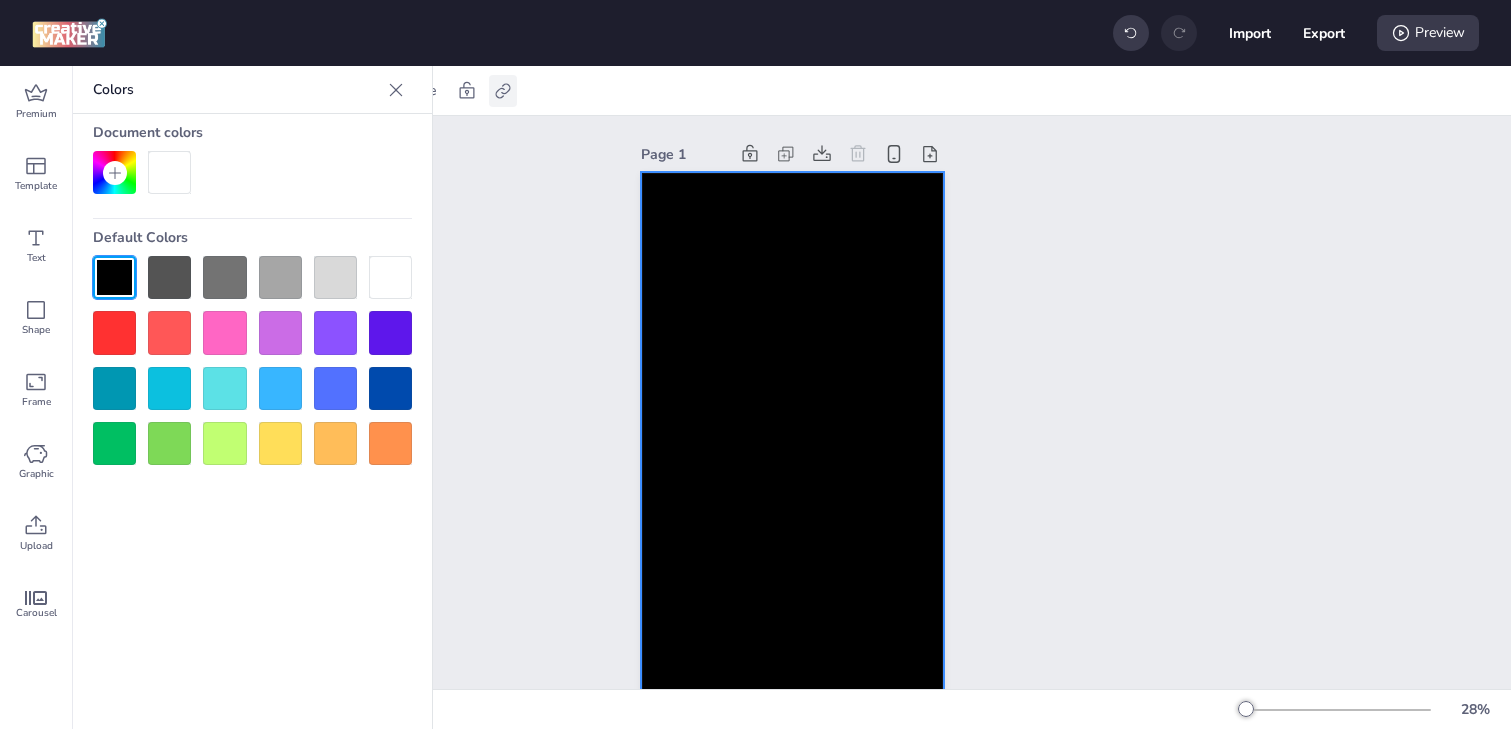 click at bounding box center (503, 91) 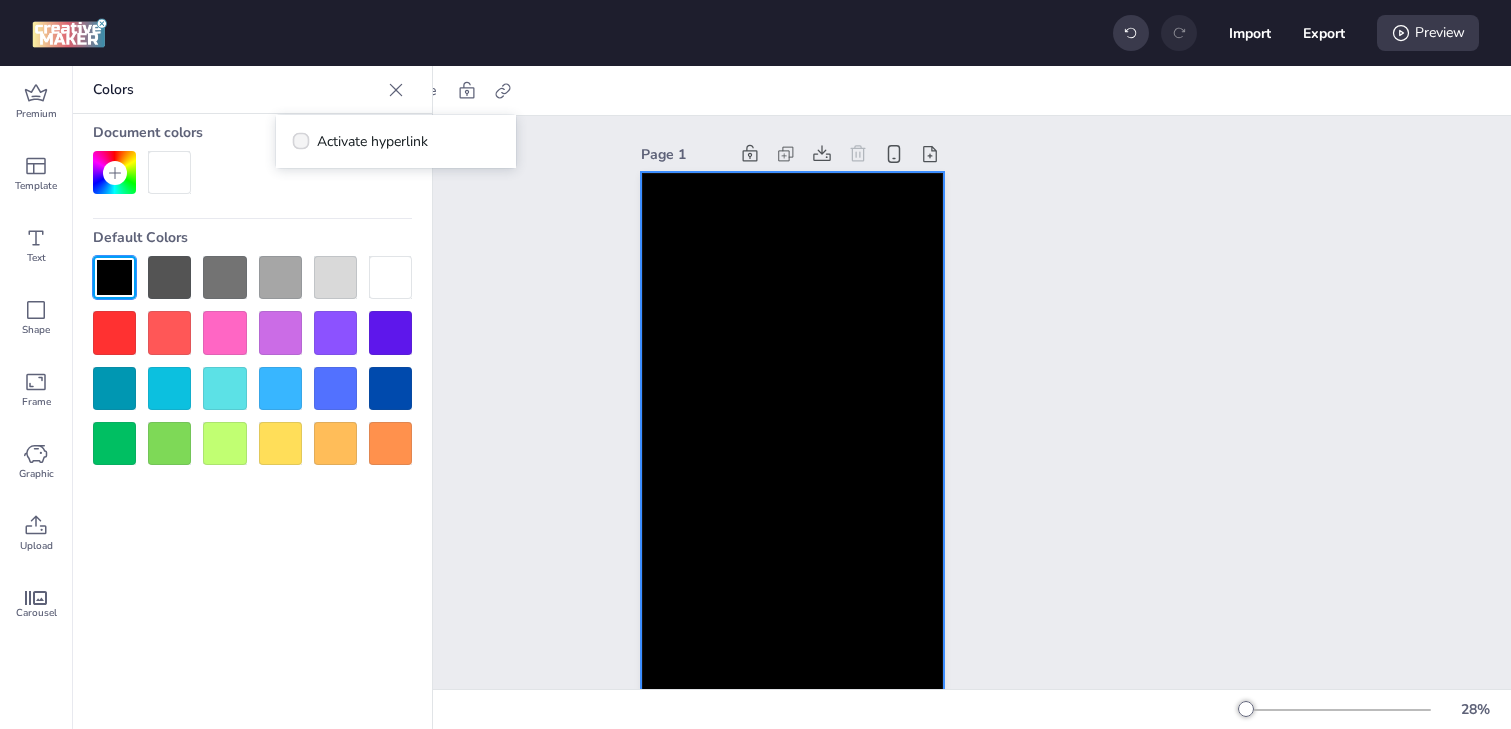 click on "Activate hyperlink" at bounding box center [372, 141] 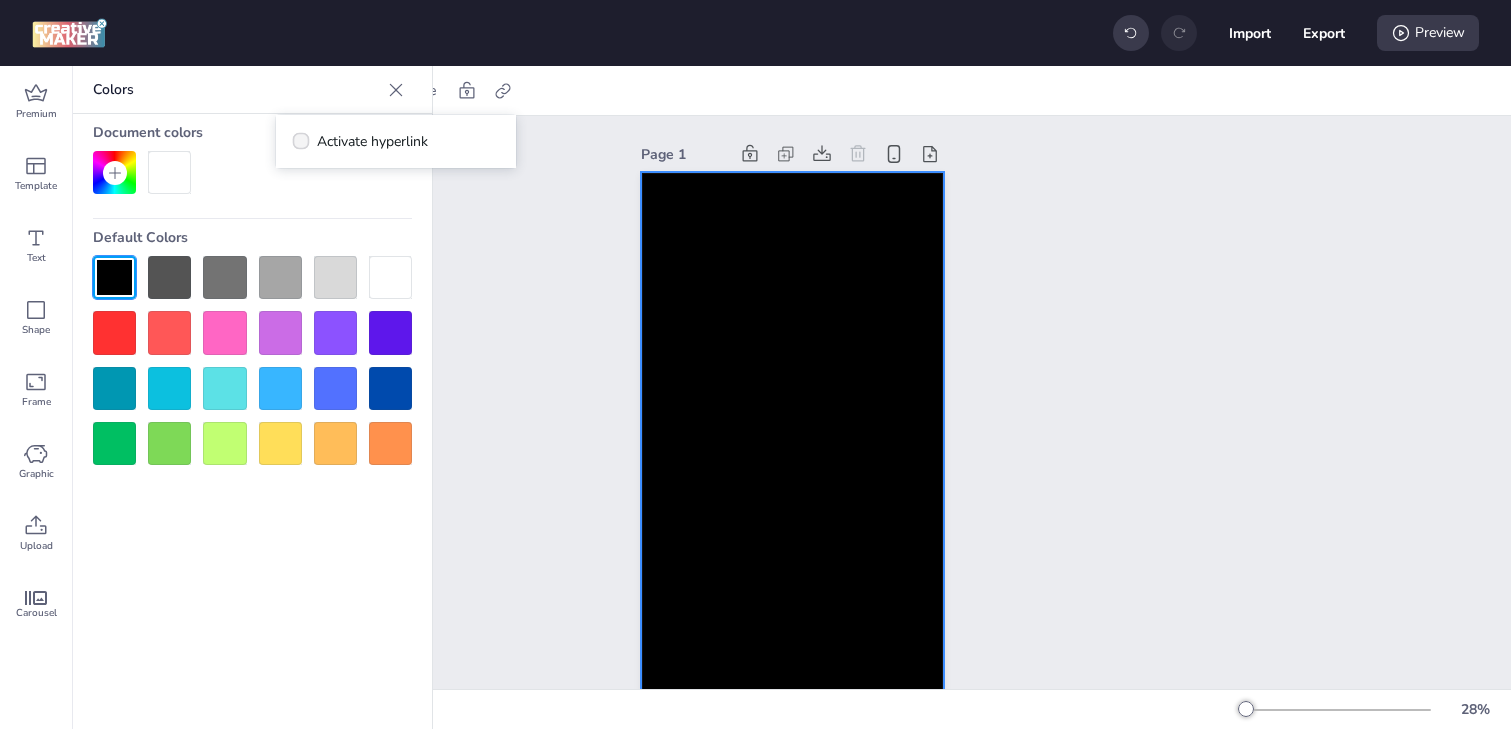 checkbox on "true" 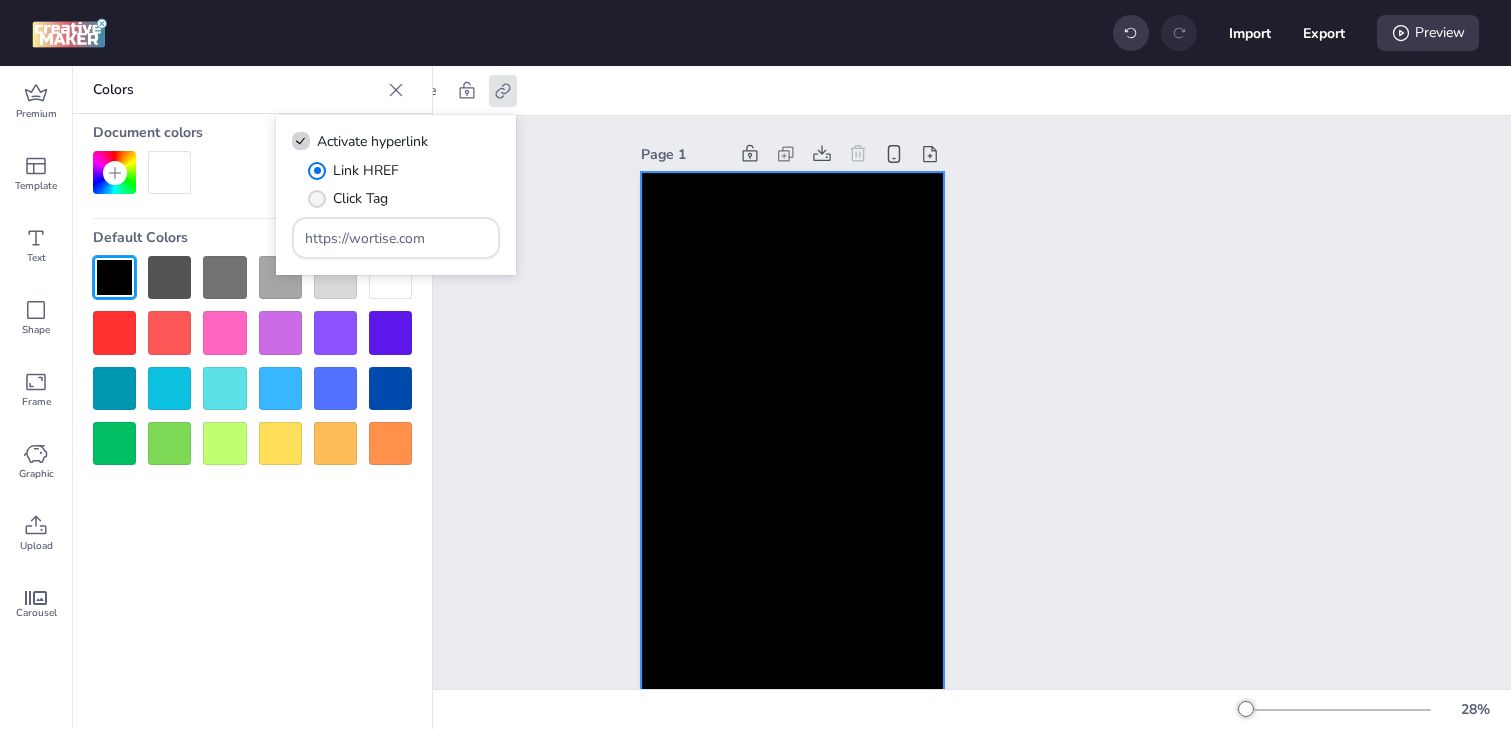 click on "Click Tag" at bounding box center [360, 198] 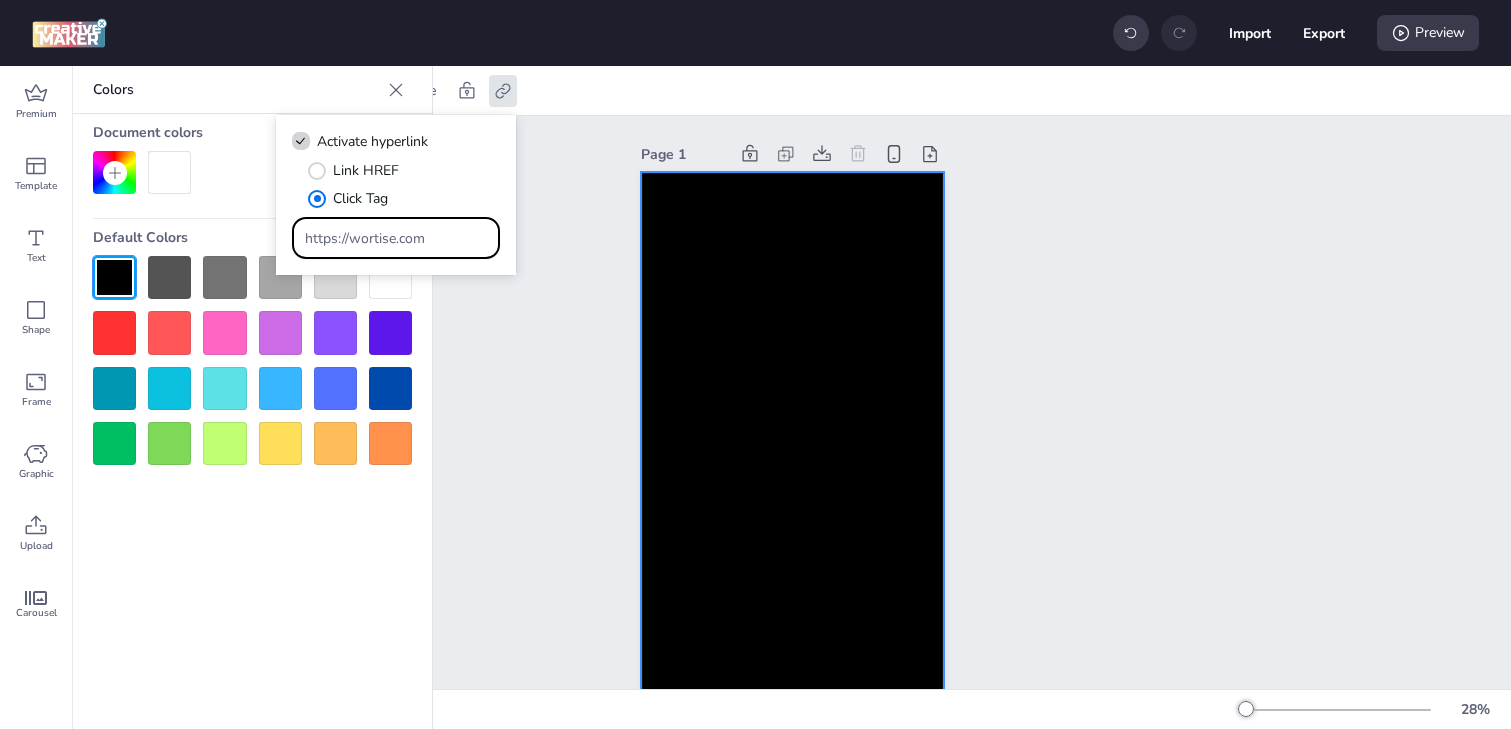 drag, startPoint x: 432, startPoint y: 245, endPoint x: 216, endPoint y: 224, distance: 217.01843 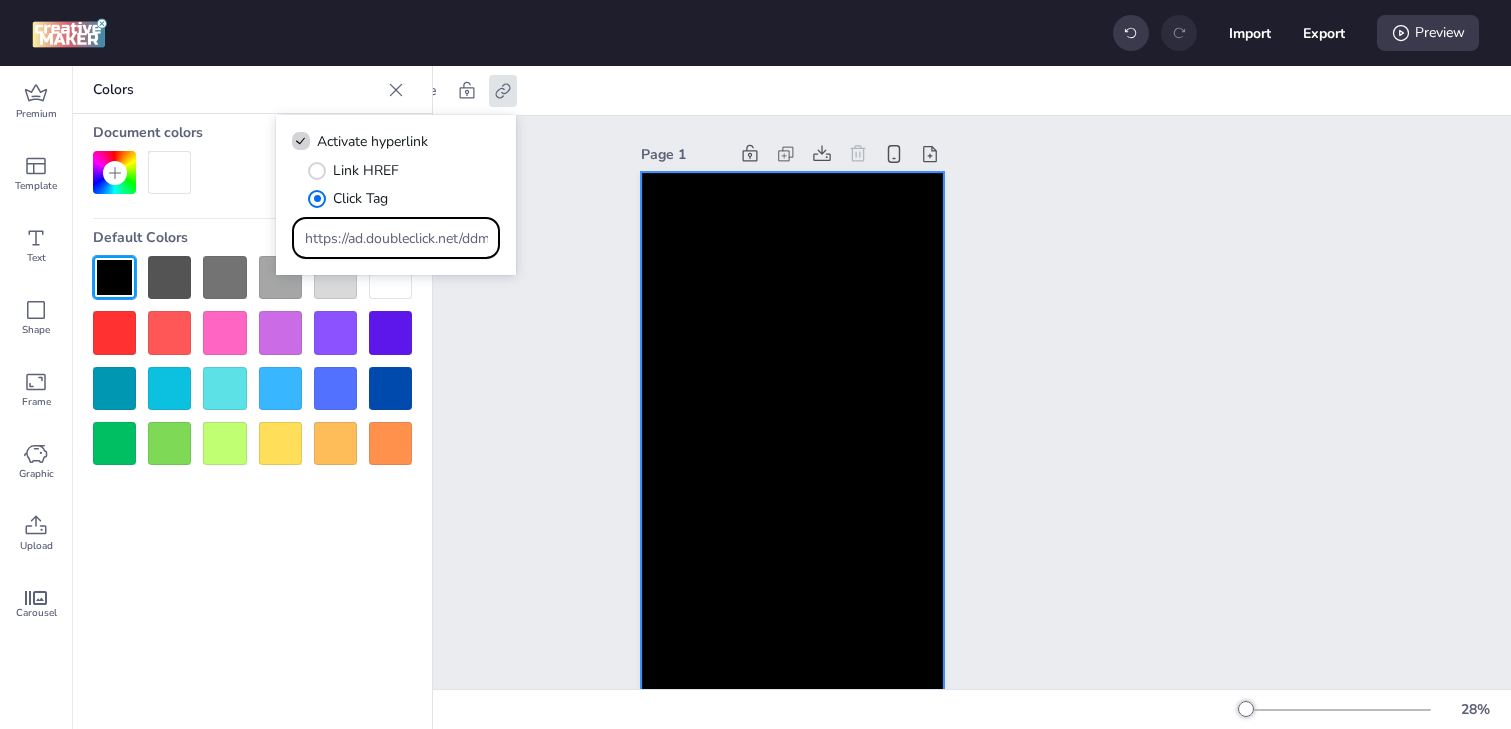 scroll, scrollTop: 0, scrollLeft: 1756, axis: horizontal 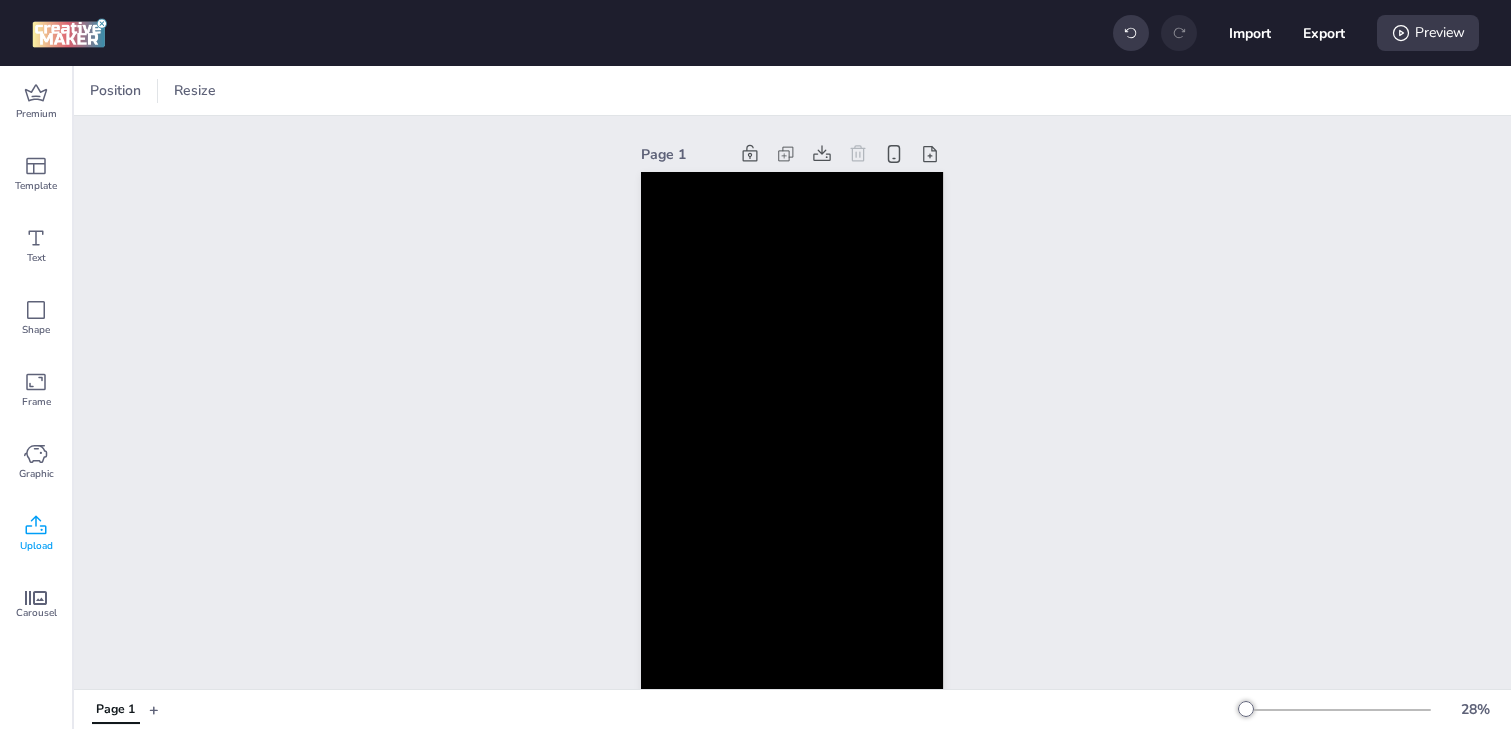 click on "Upload" at bounding box center [36, 534] 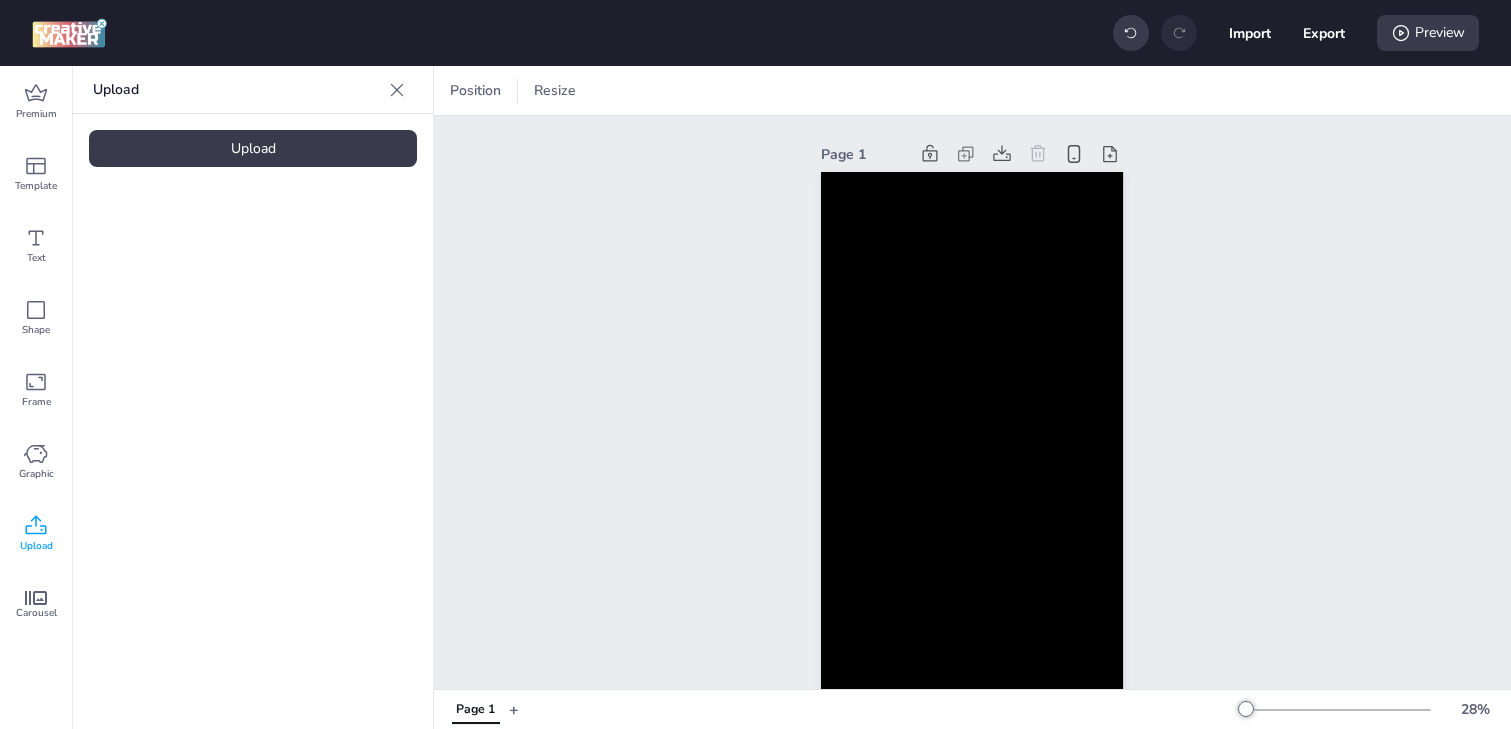 click on "Upload Upload" at bounding box center (253, 397) 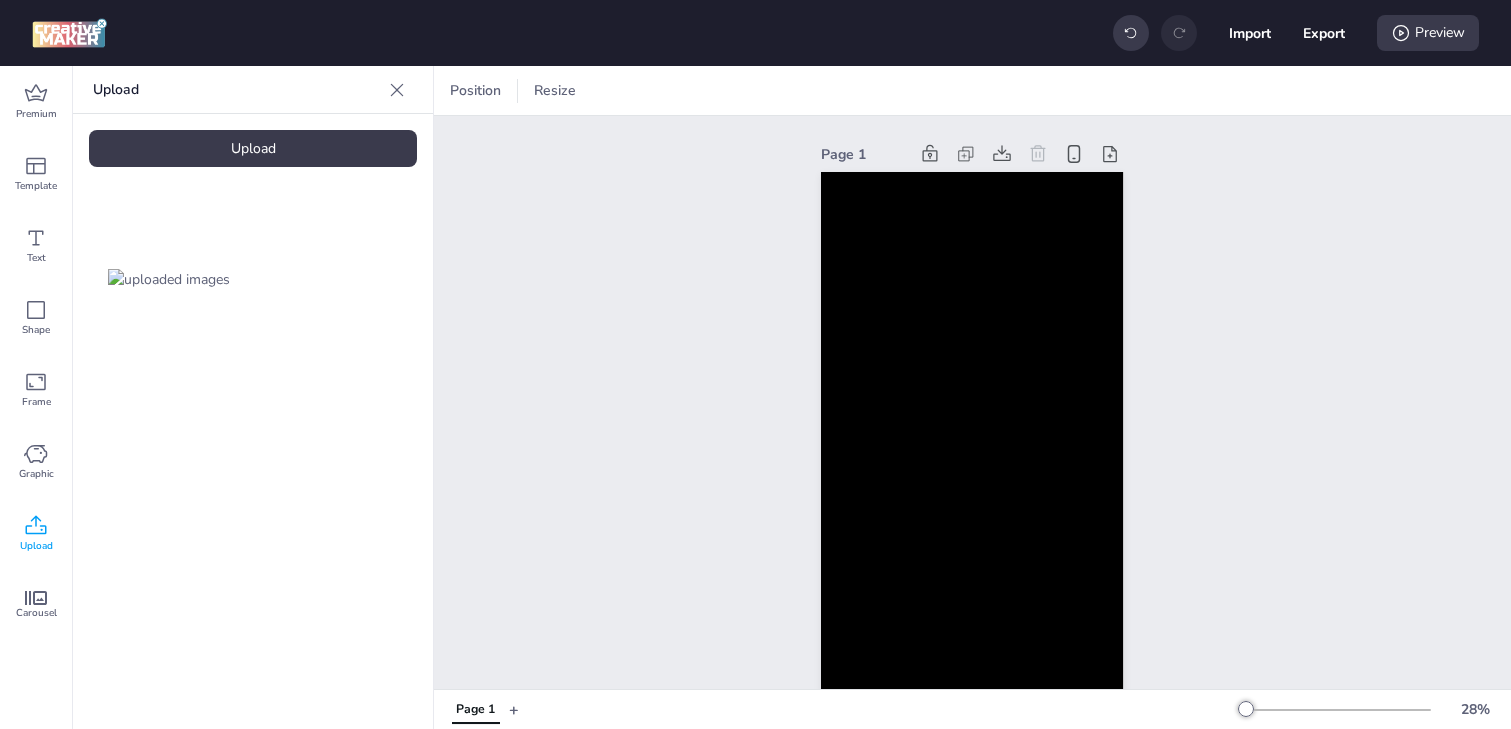 click at bounding box center (169, 279) 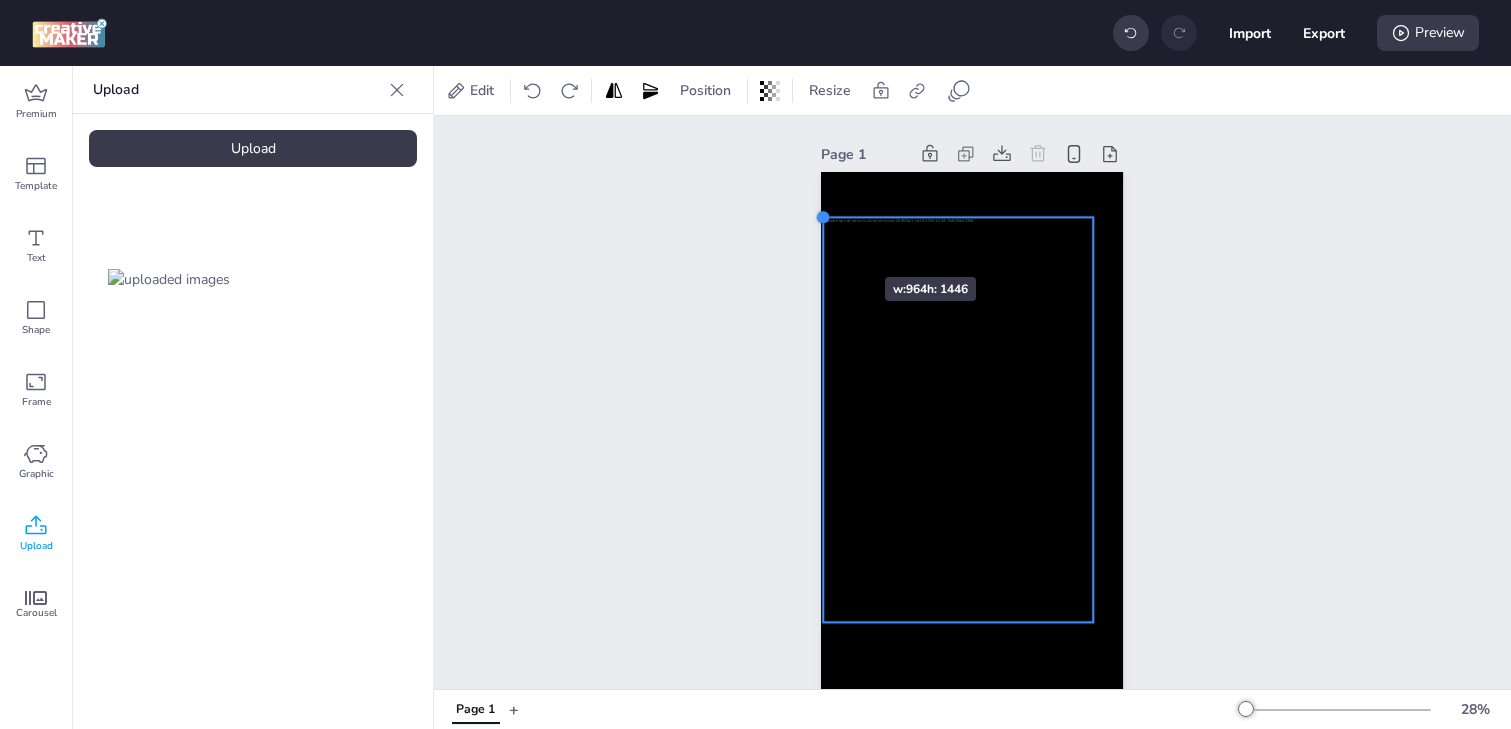 drag, startPoint x: 853, startPoint y: 260, endPoint x: 825, endPoint y: 241, distance: 33.83785 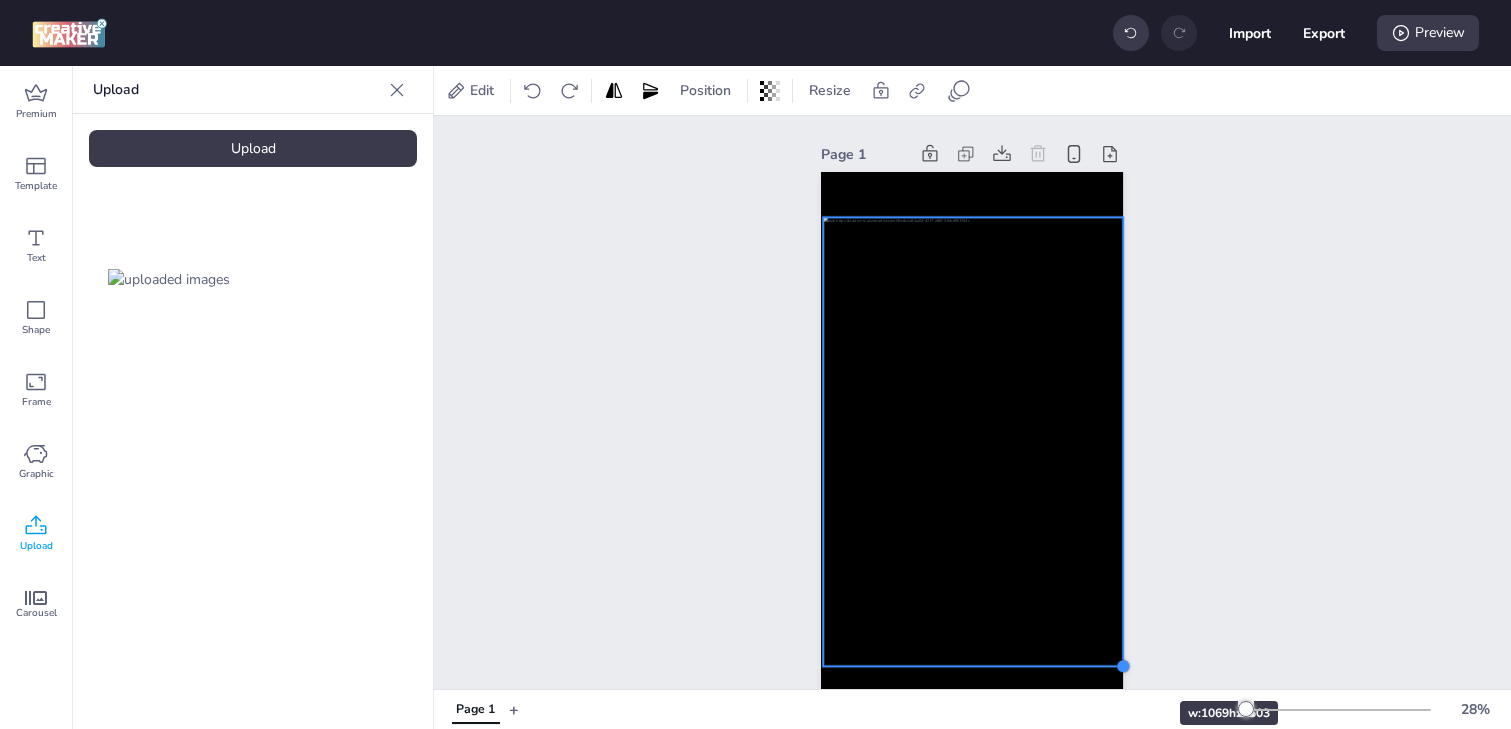 drag, startPoint x: 1094, startPoint y: 621, endPoint x: 1120, endPoint y: 665, distance: 51.10773 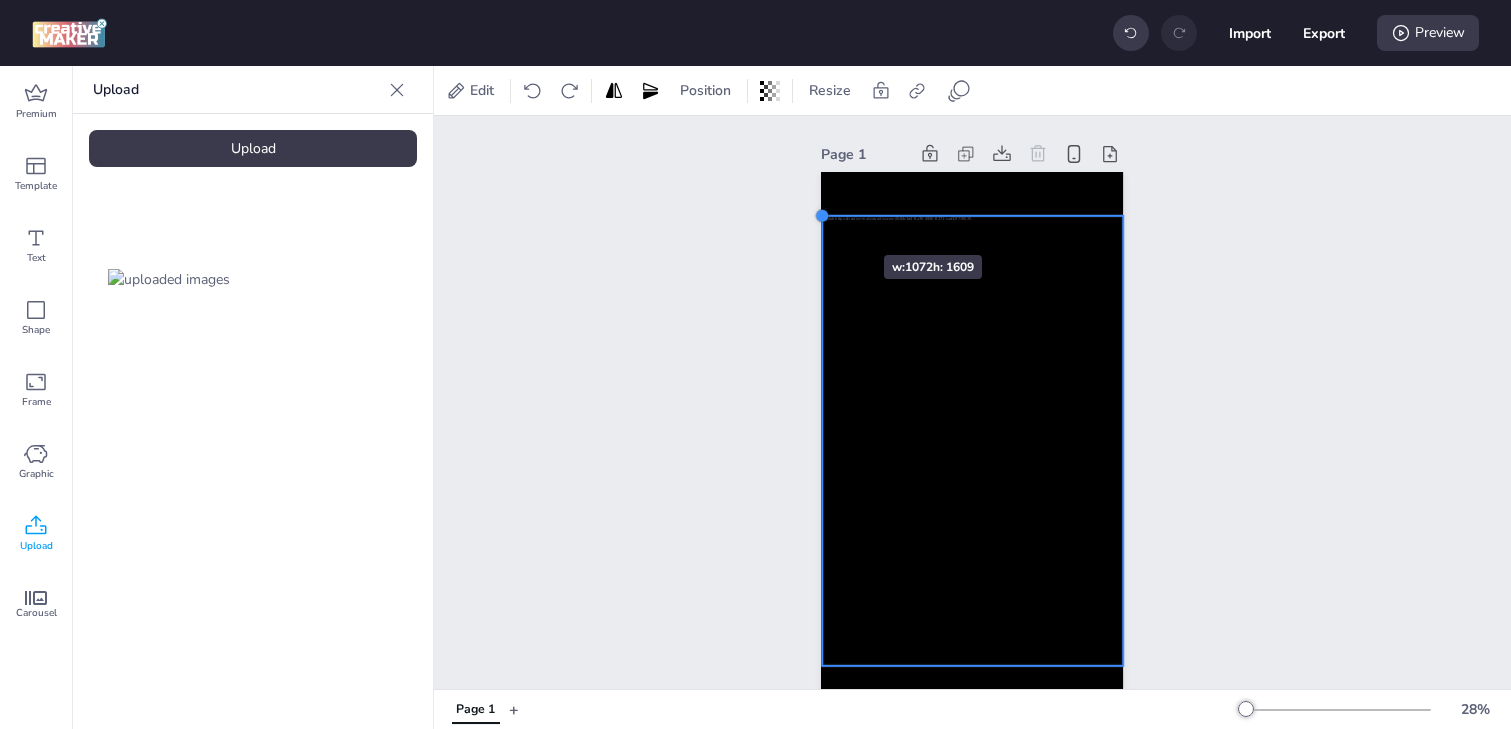 click at bounding box center (823, 216) 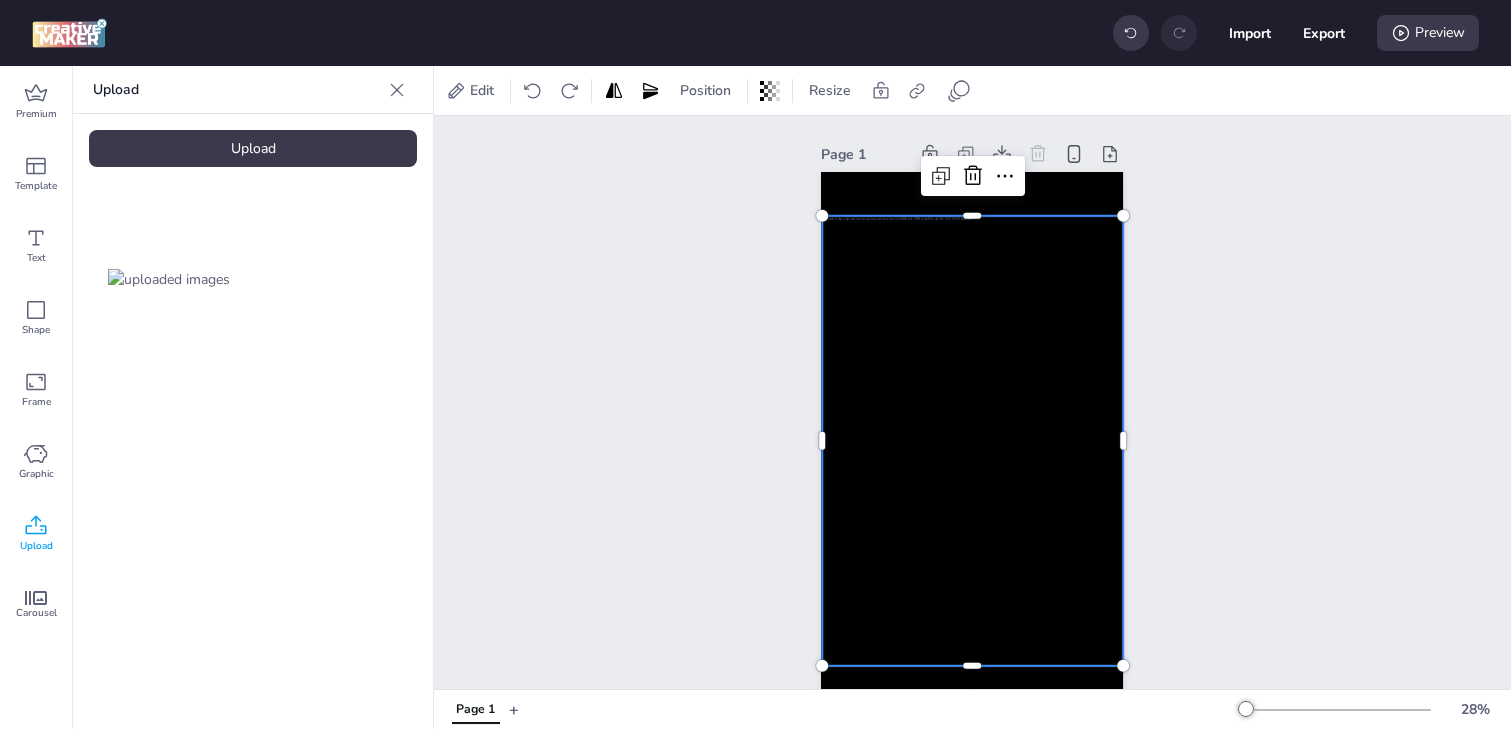 click on "Page 1" at bounding box center [972, 425] 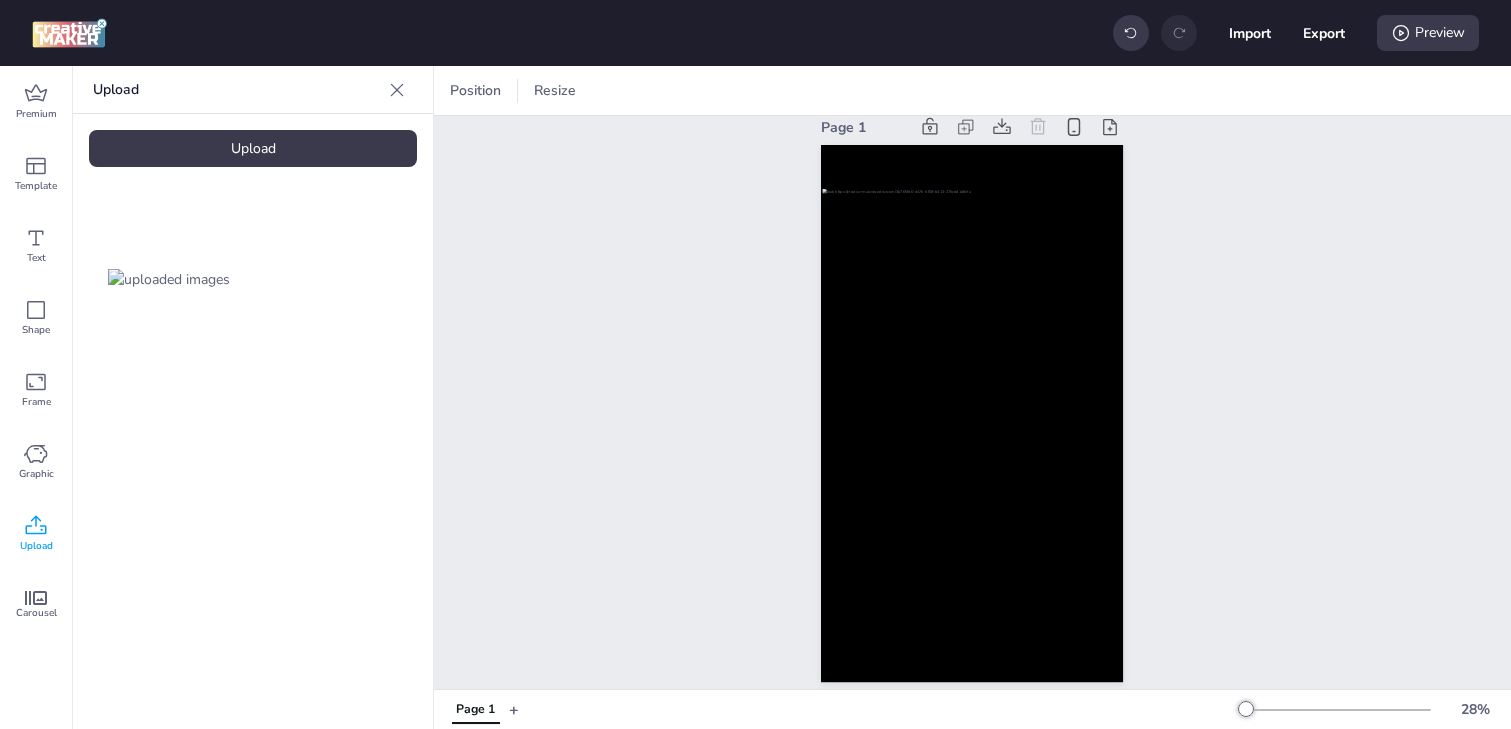 scroll, scrollTop: 8, scrollLeft: 0, axis: vertical 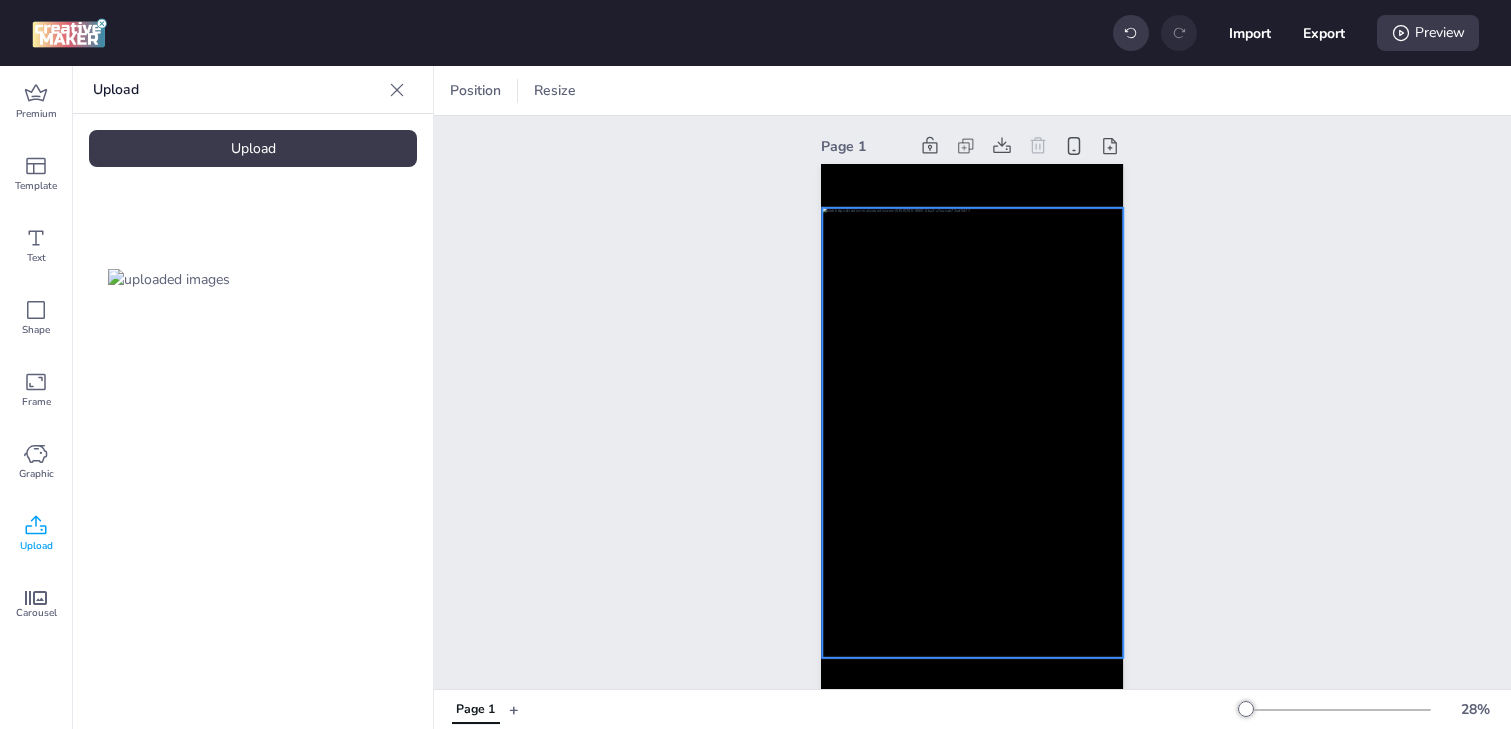 click at bounding box center (973, 433) 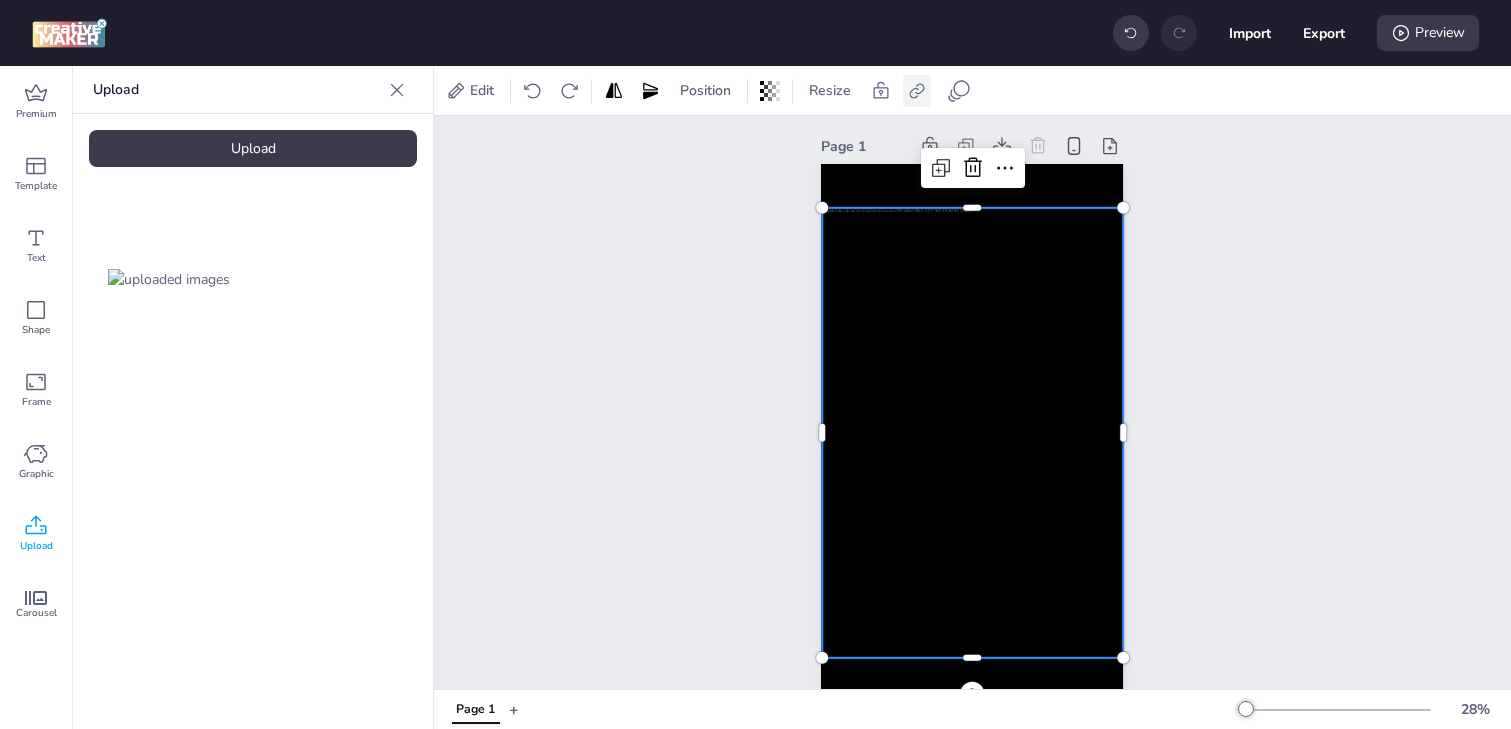 click 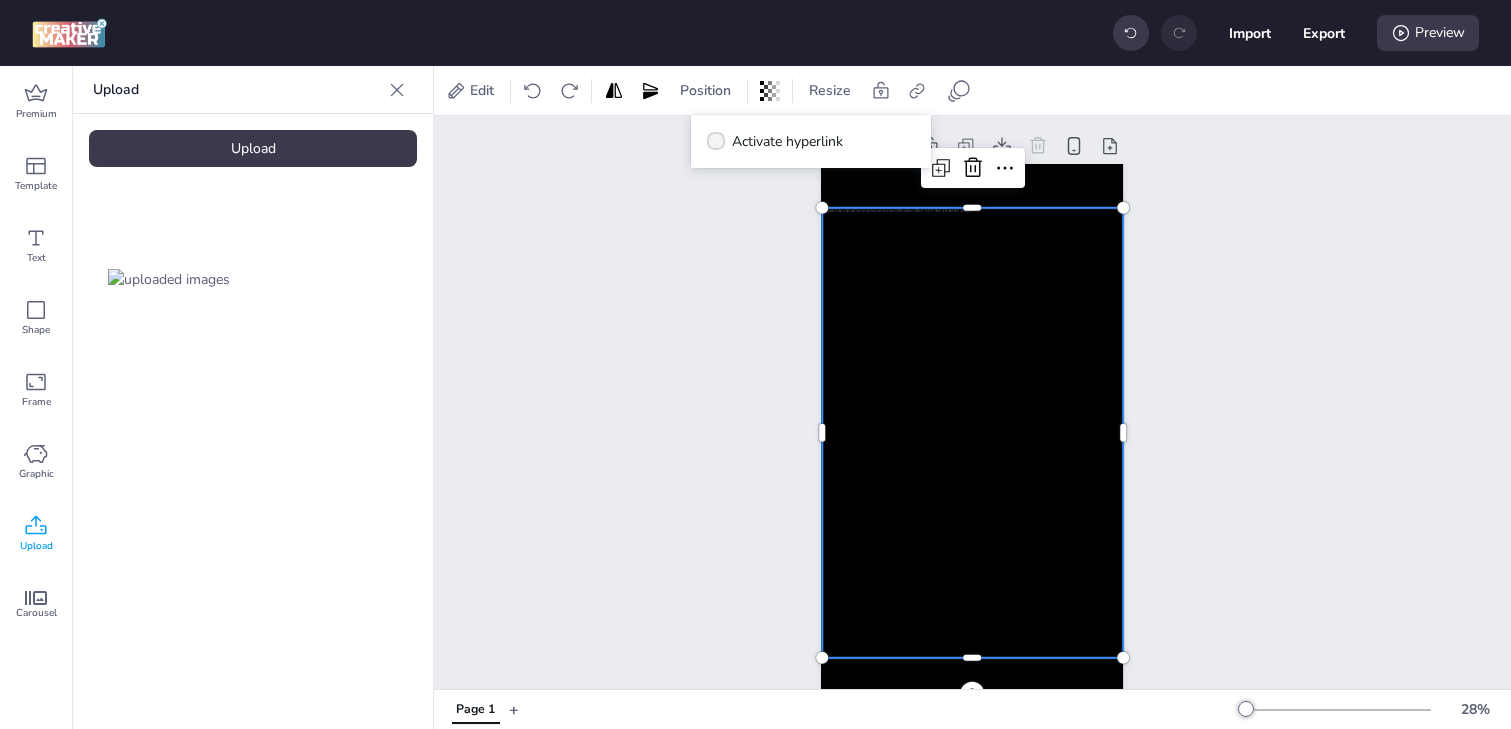 click on "Activate hyperlink" at bounding box center (775, 141) 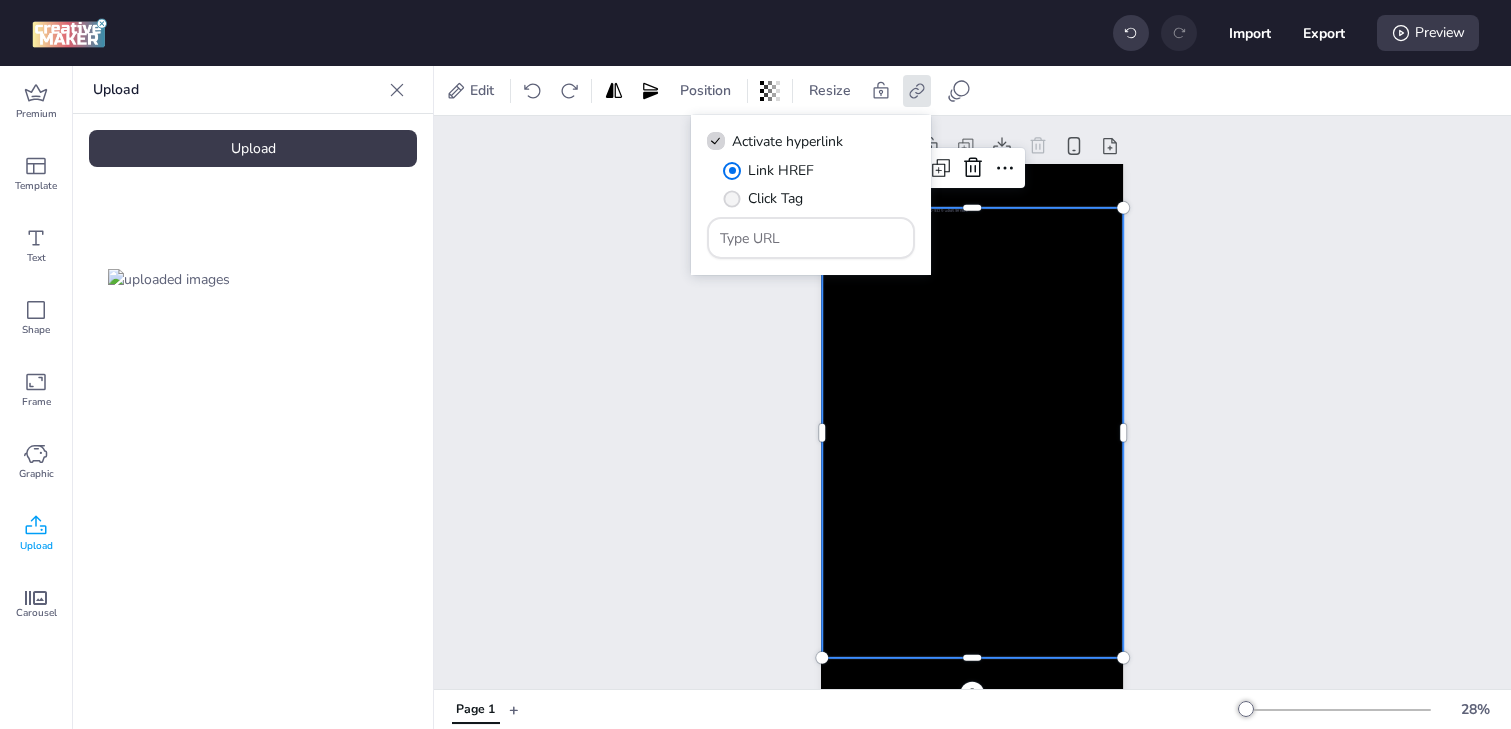 click on "Click Tag" at bounding box center (763, 198) 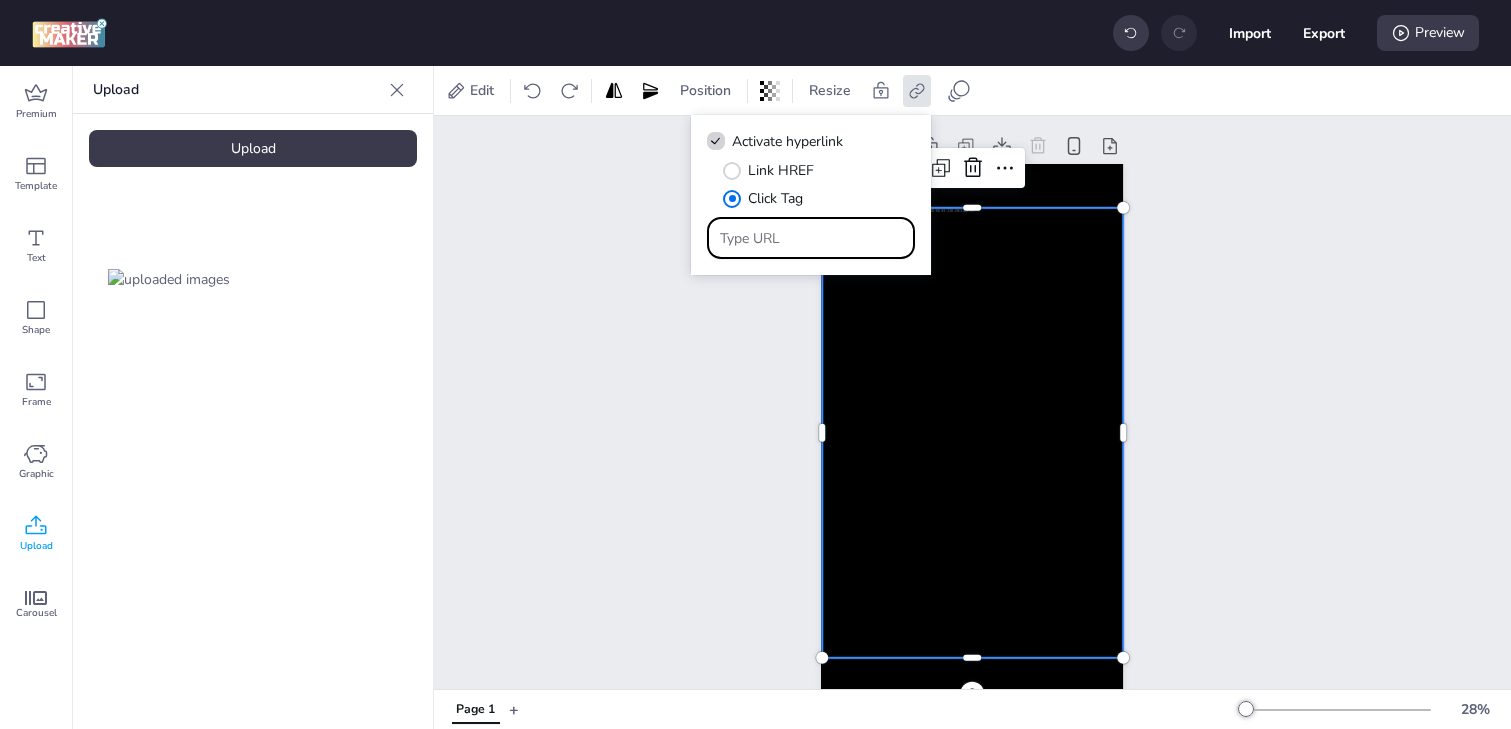 click at bounding box center (811, 238) 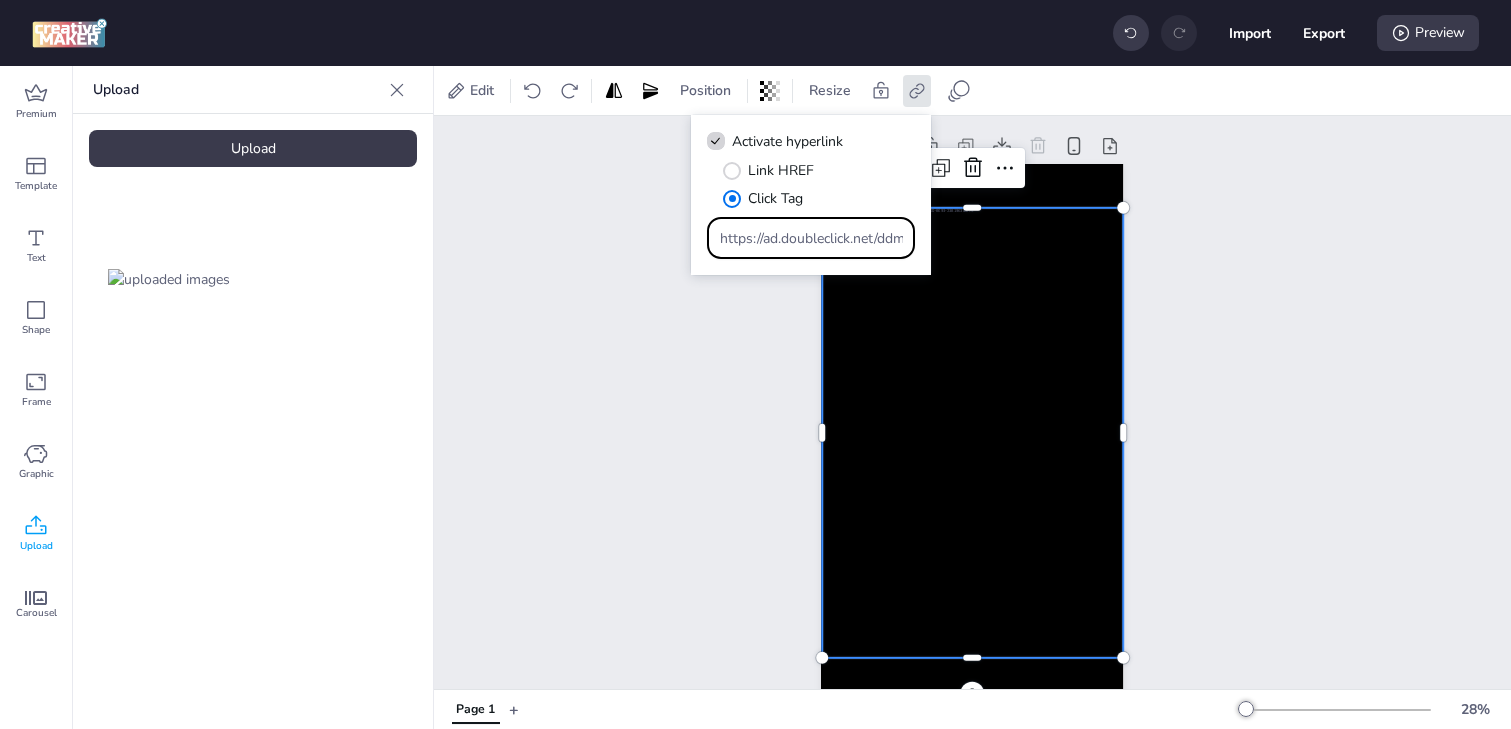 scroll, scrollTop: 0, scrollLeft: 1756, axis: horizontal 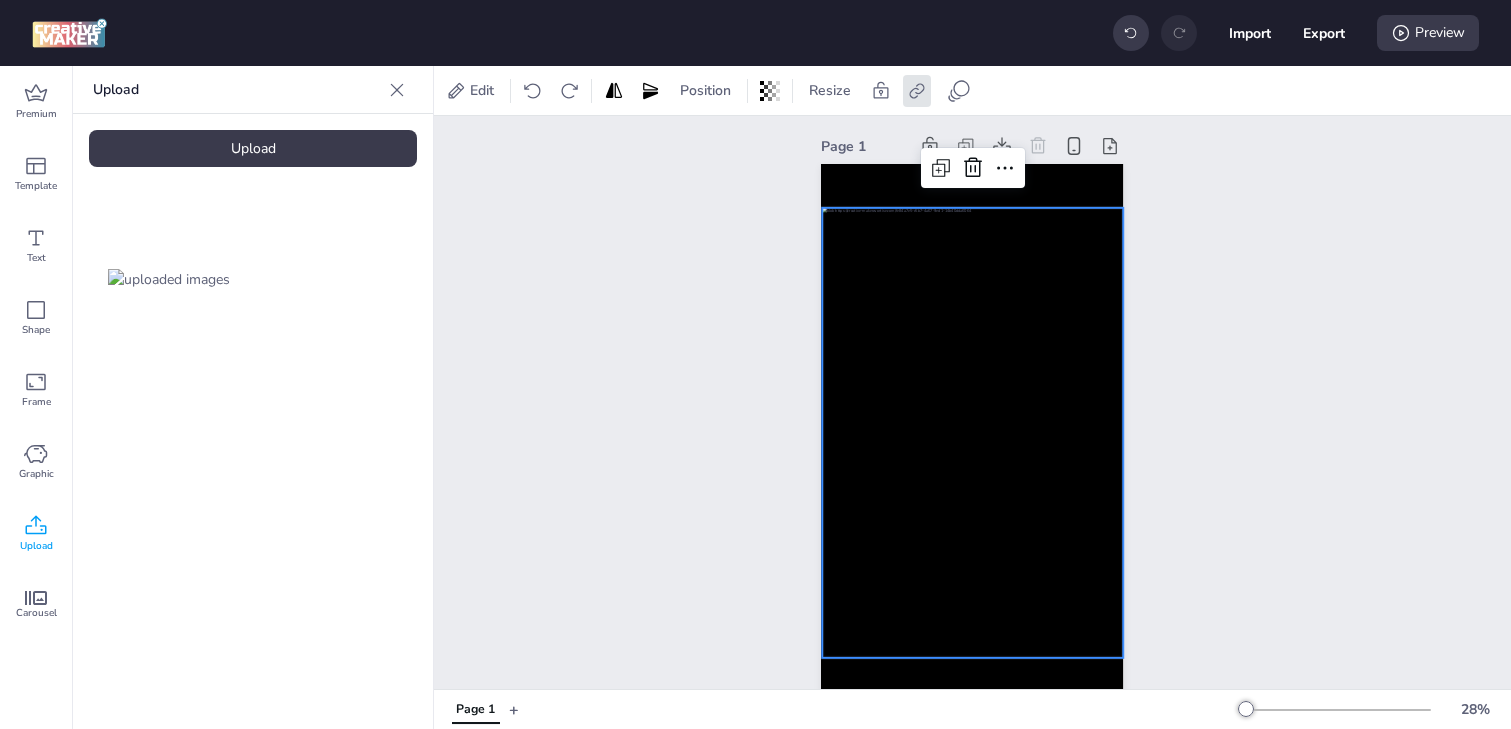 click on "Page 1" at bounding box center [972, 417] 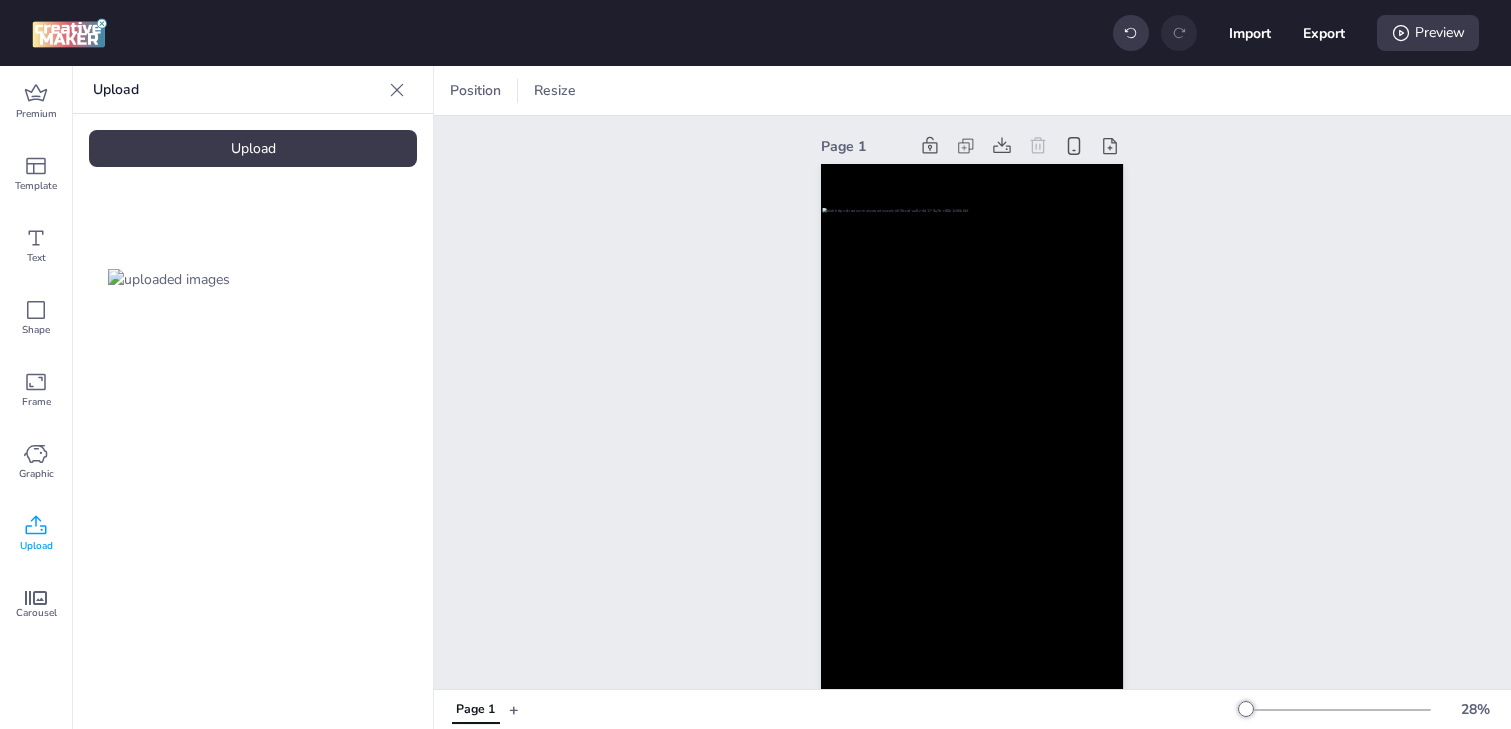 scroll, scrollTop: 44, scrollLeft: 0, axis: vertical 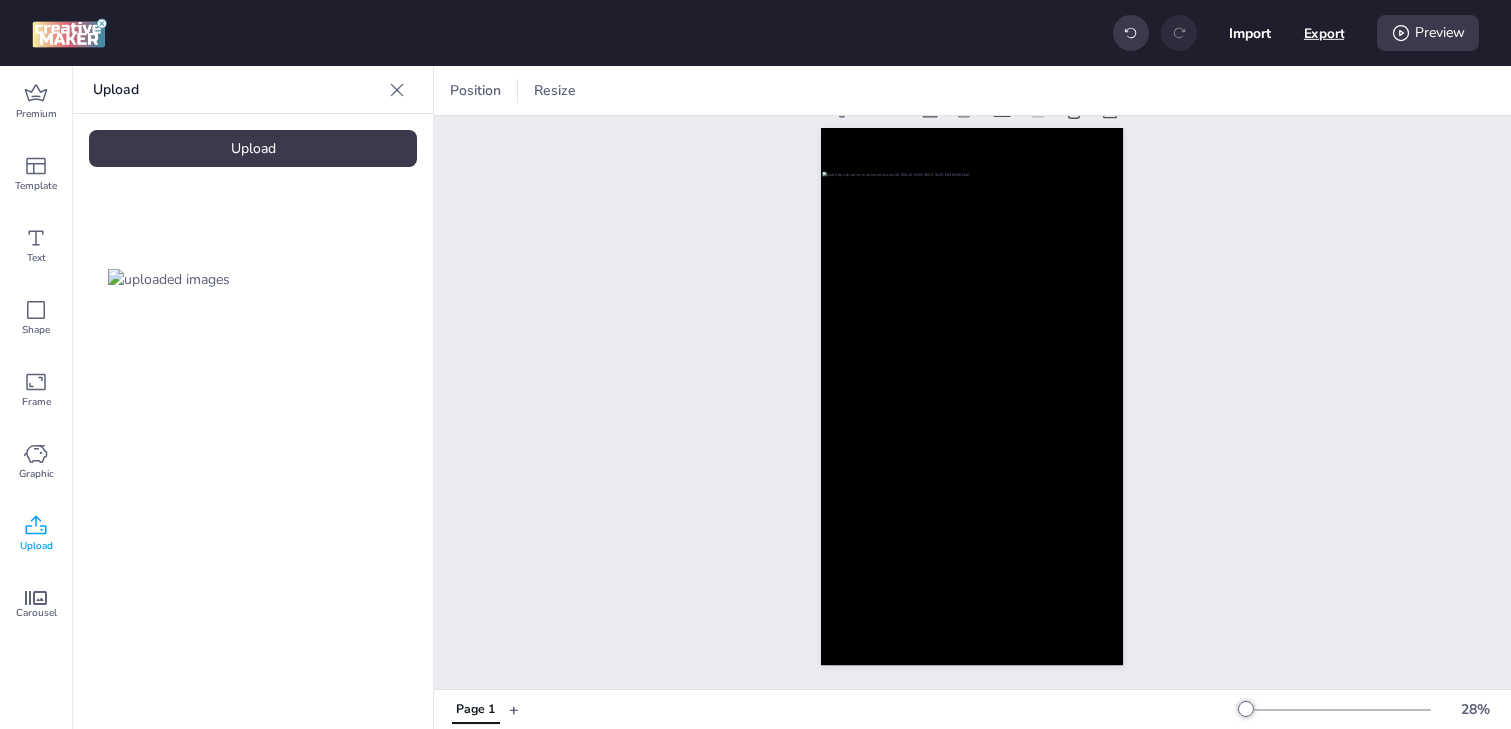 click on "Export" at bounding box center (1324, 33) 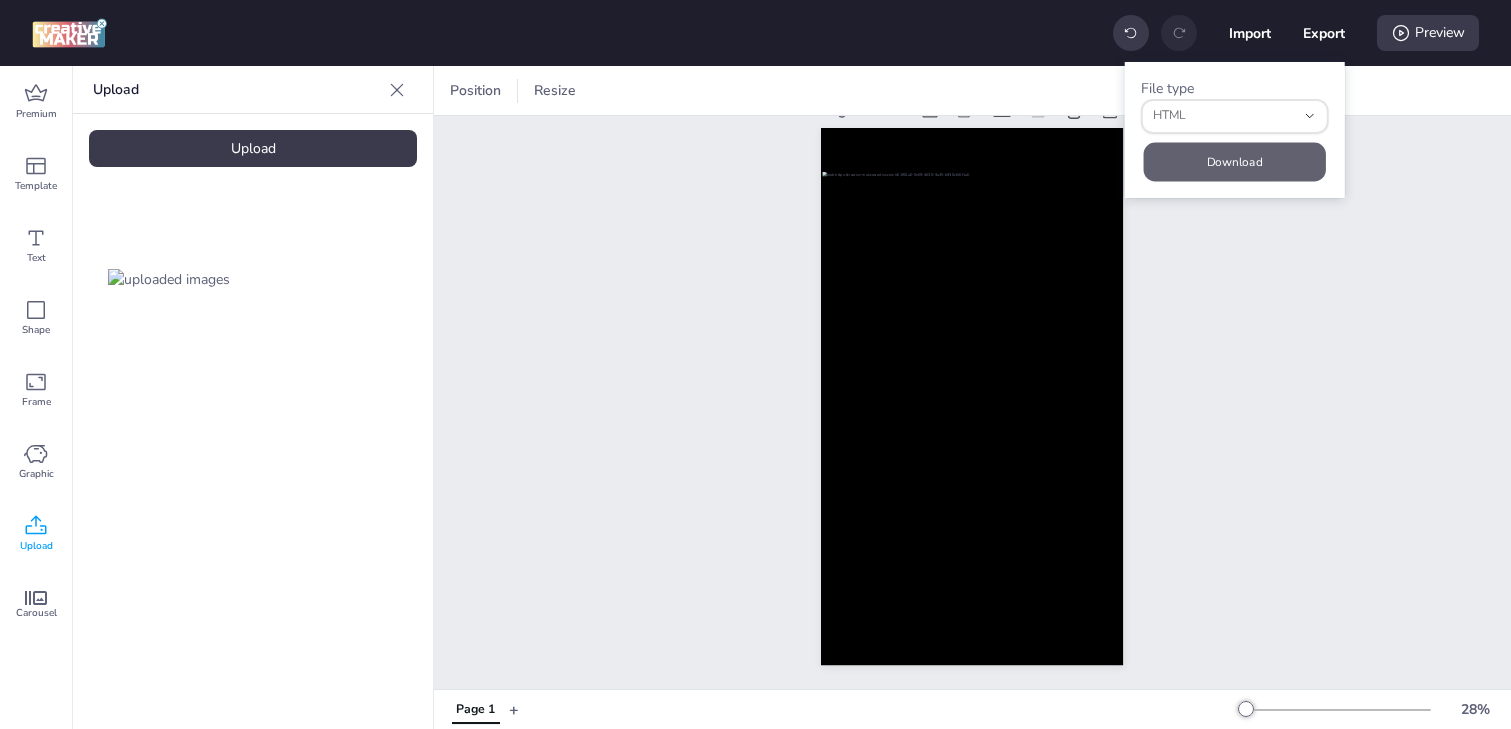 click on "Download" at bounding box center [1235, 161] 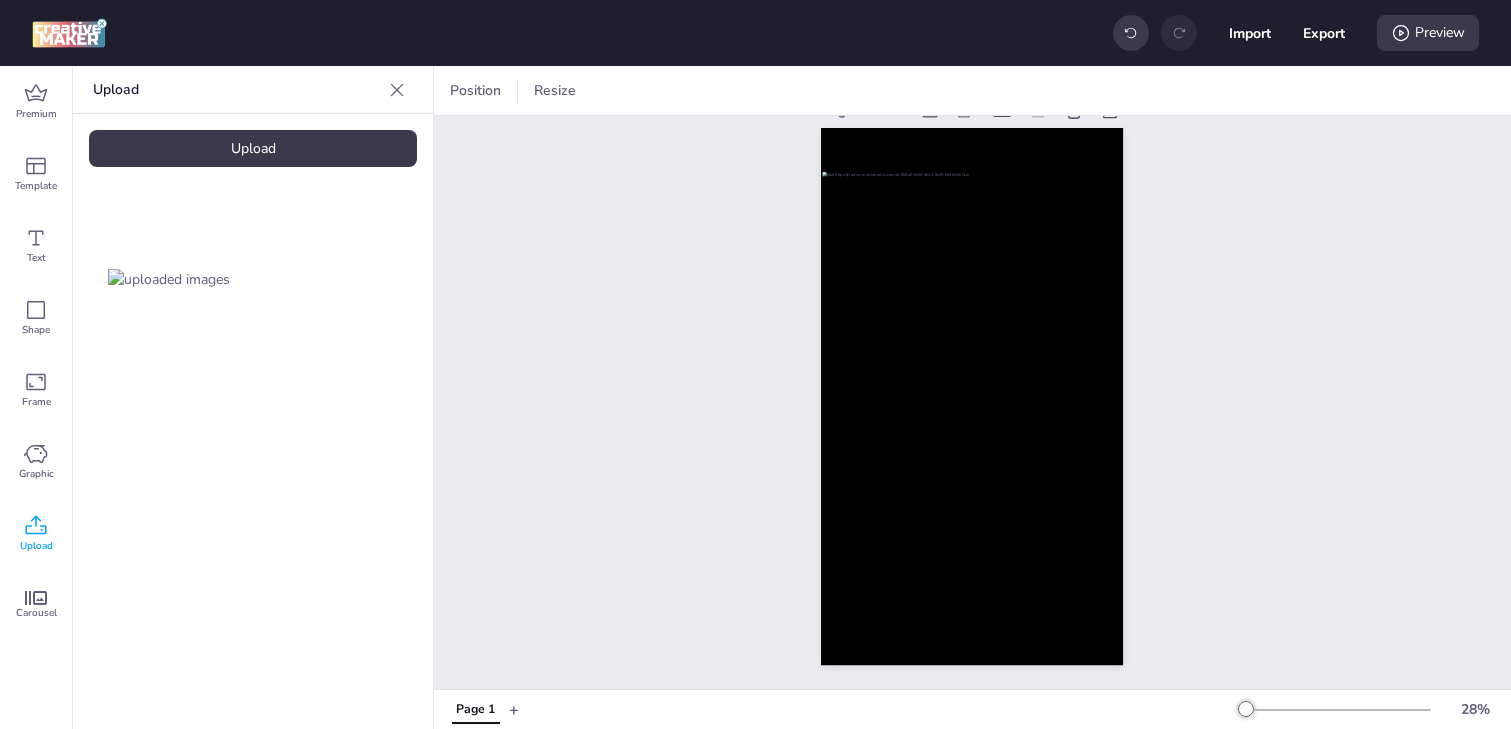click on "Upload" at bounding box center [253, 148] 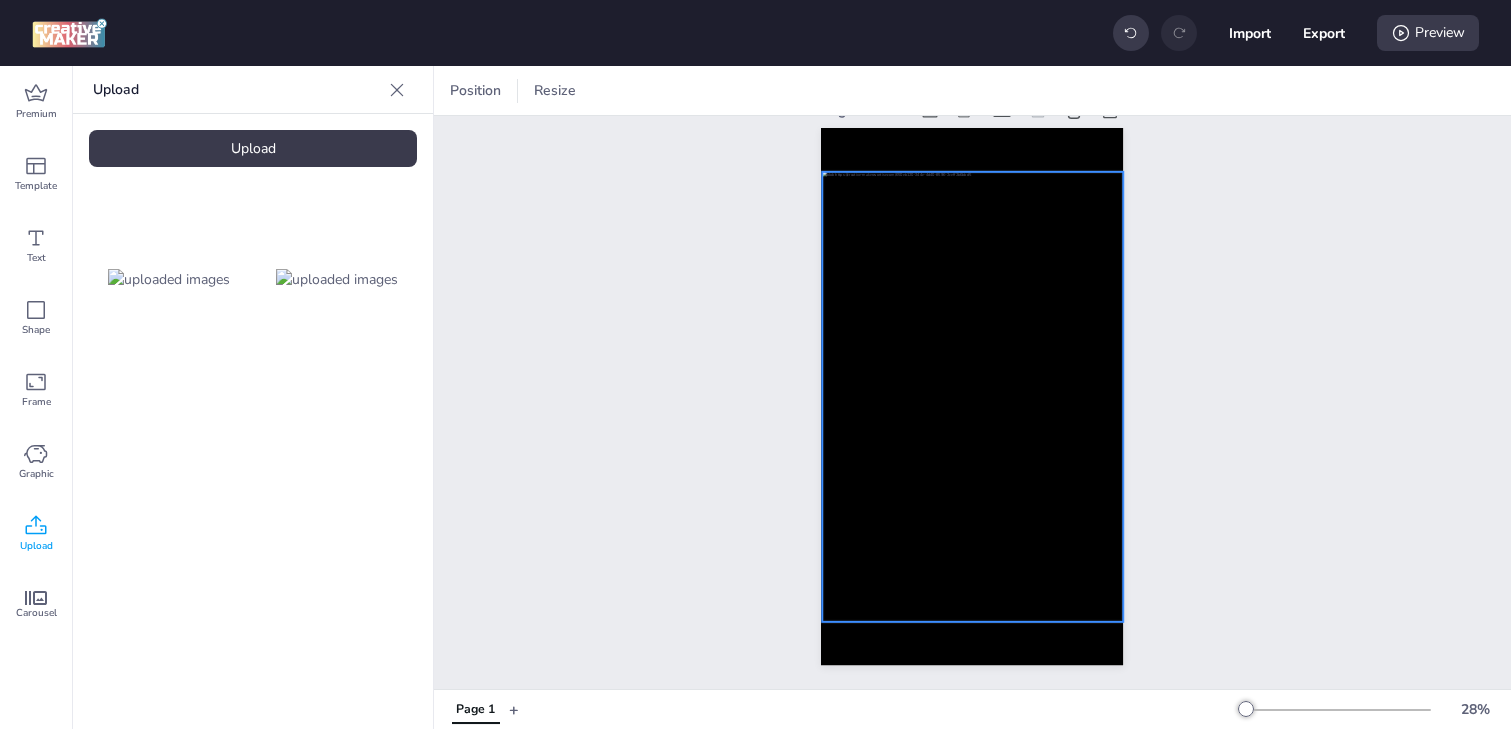 click at bounding box center (973, 397) 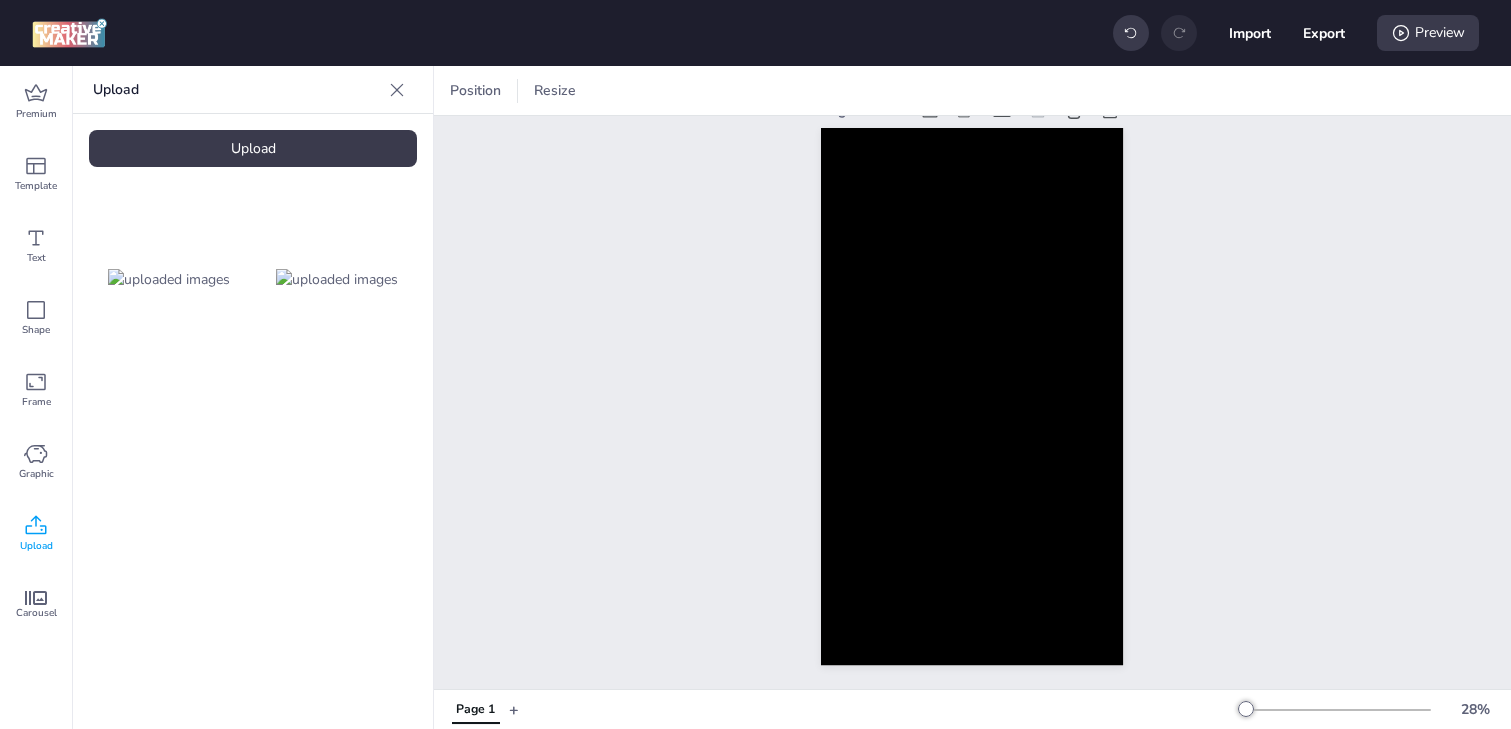 click at bounding box center (337, 279) 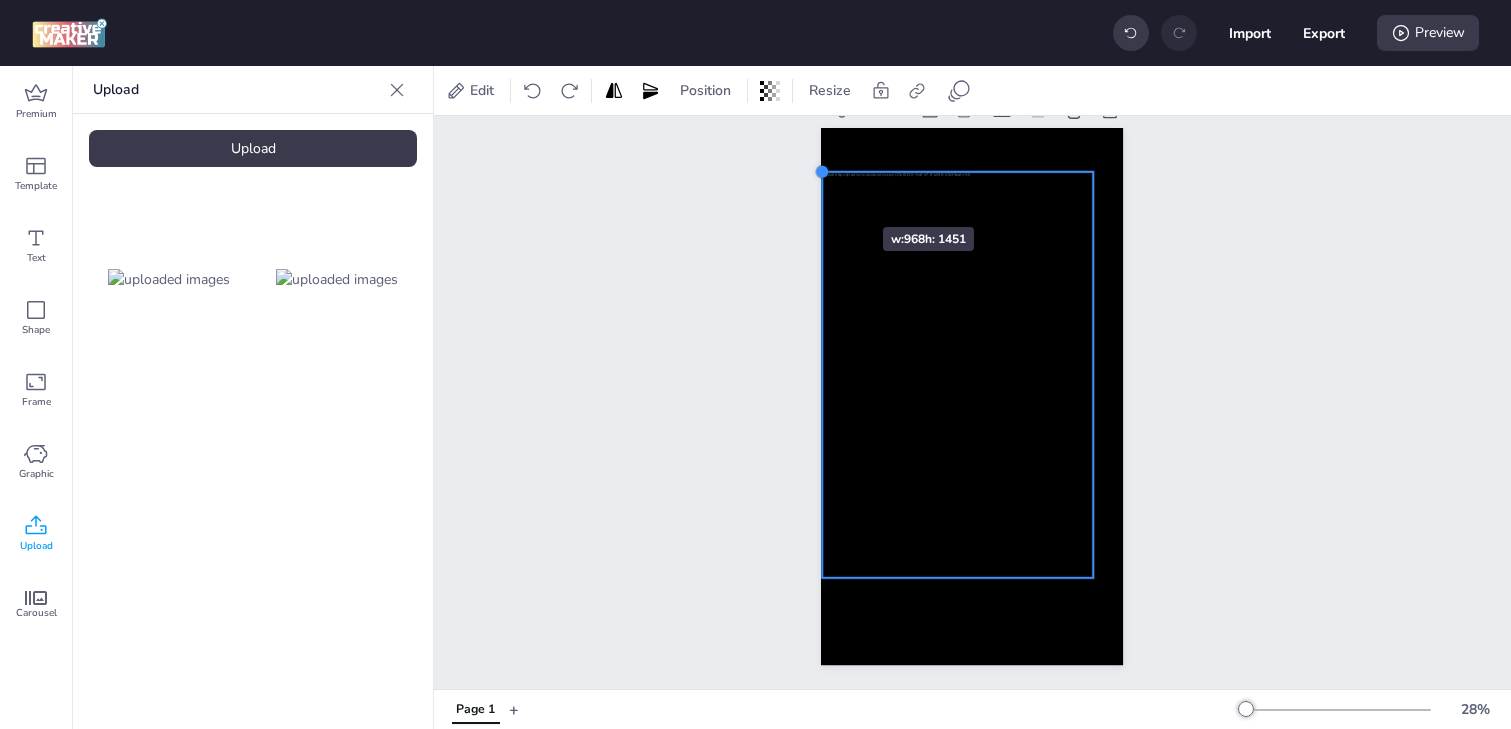 drag, startPoint x: 852, startPoint y: 214, endPoint x: 823, endPoint y: 191, distance: 37.01351 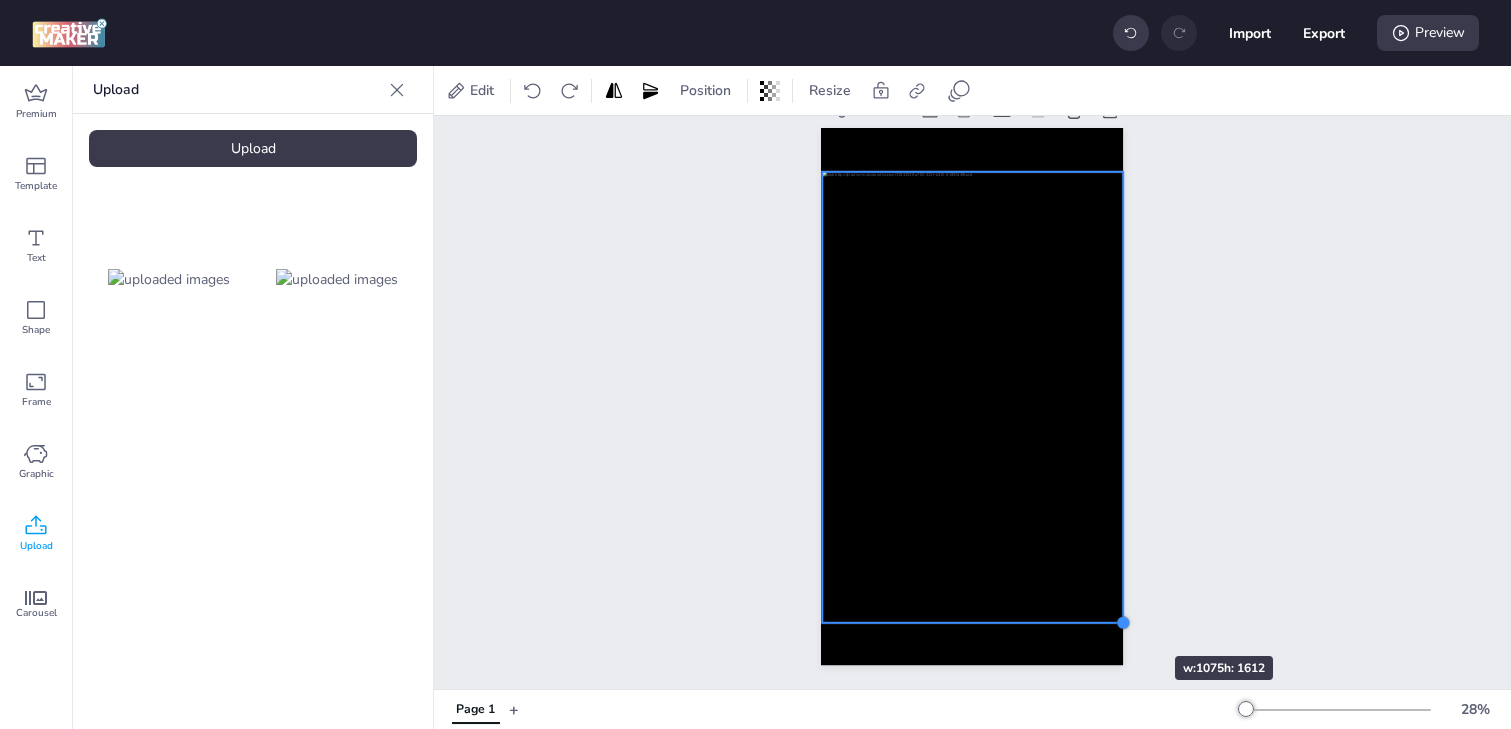 drag, startPoint x: 1088, startPoint y: 575, endPoint x: 1115, endPoint y: 620, distance: 52.478565 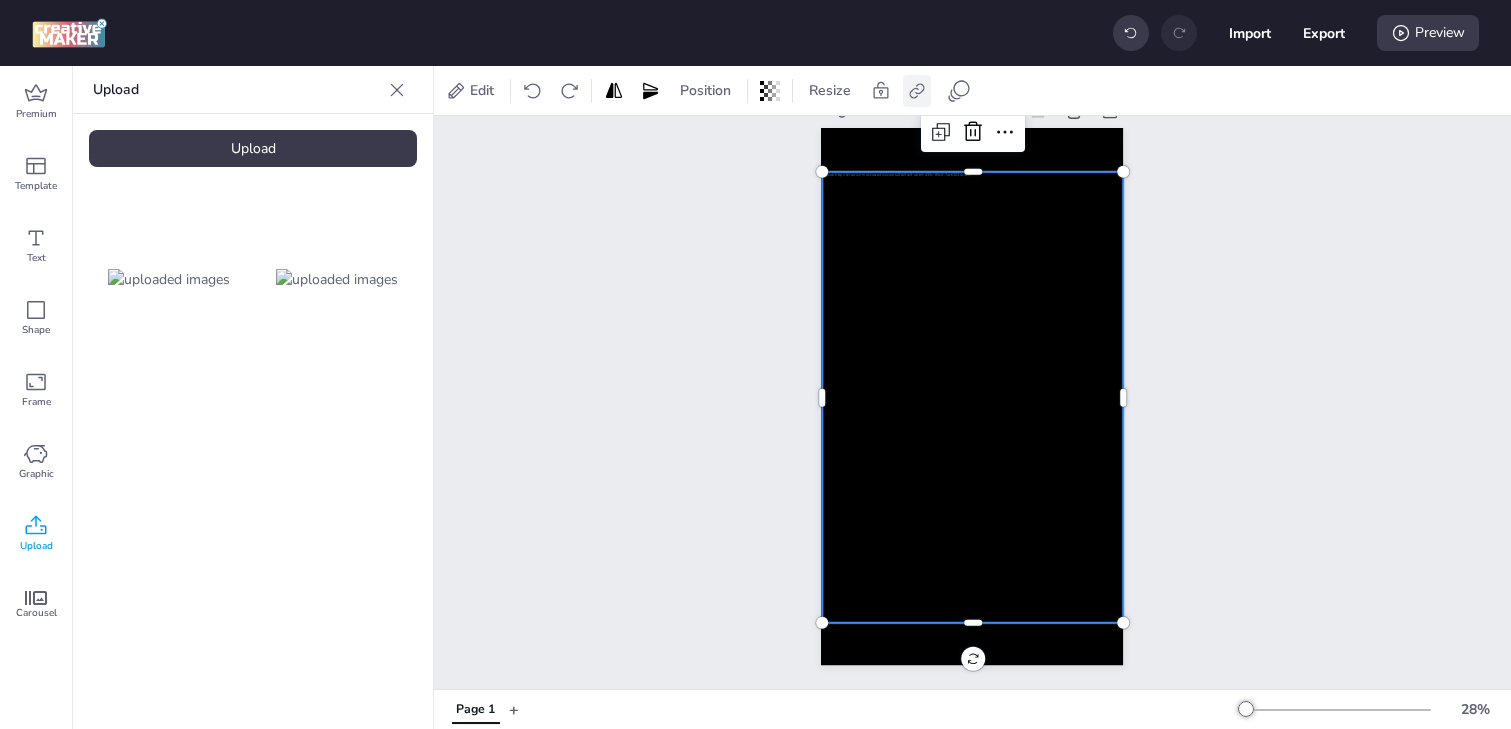 click 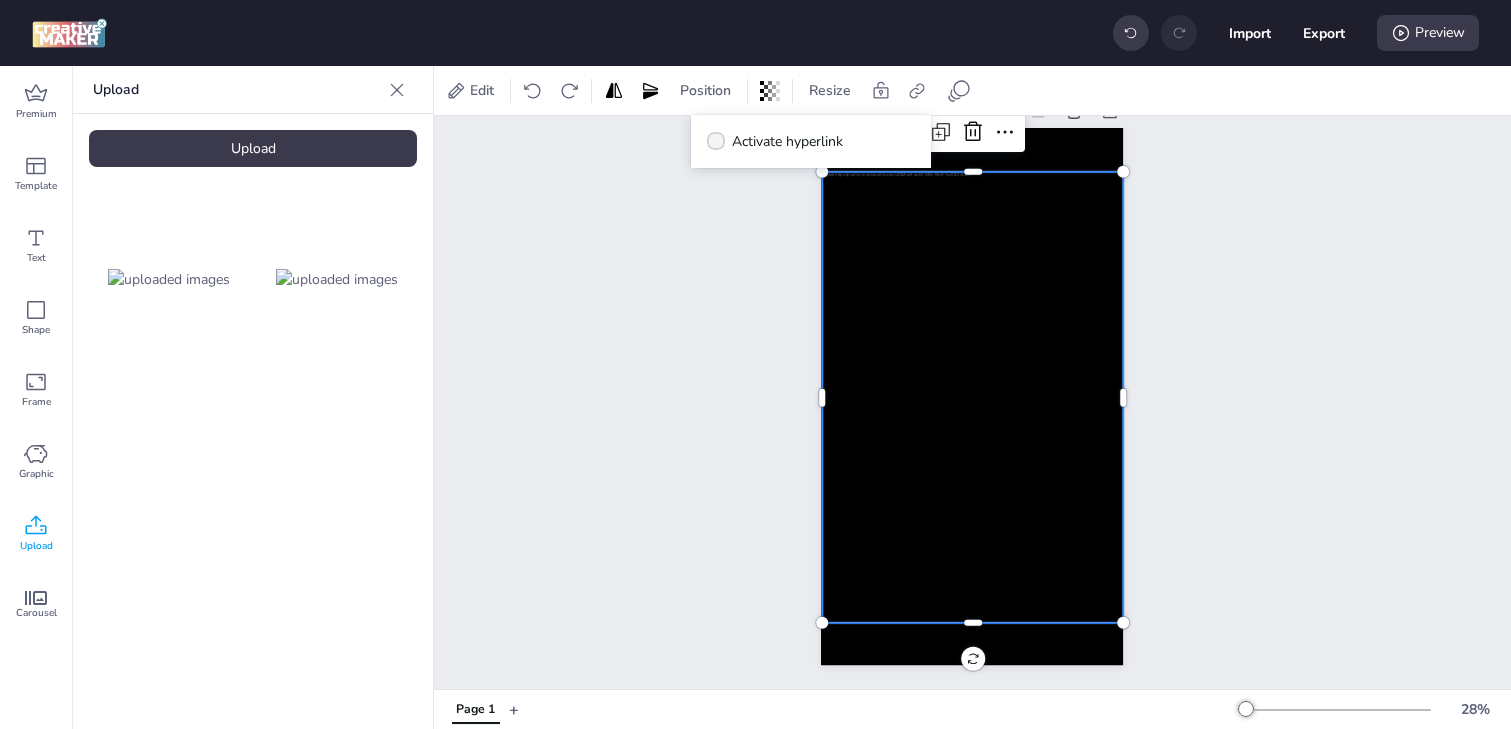 click 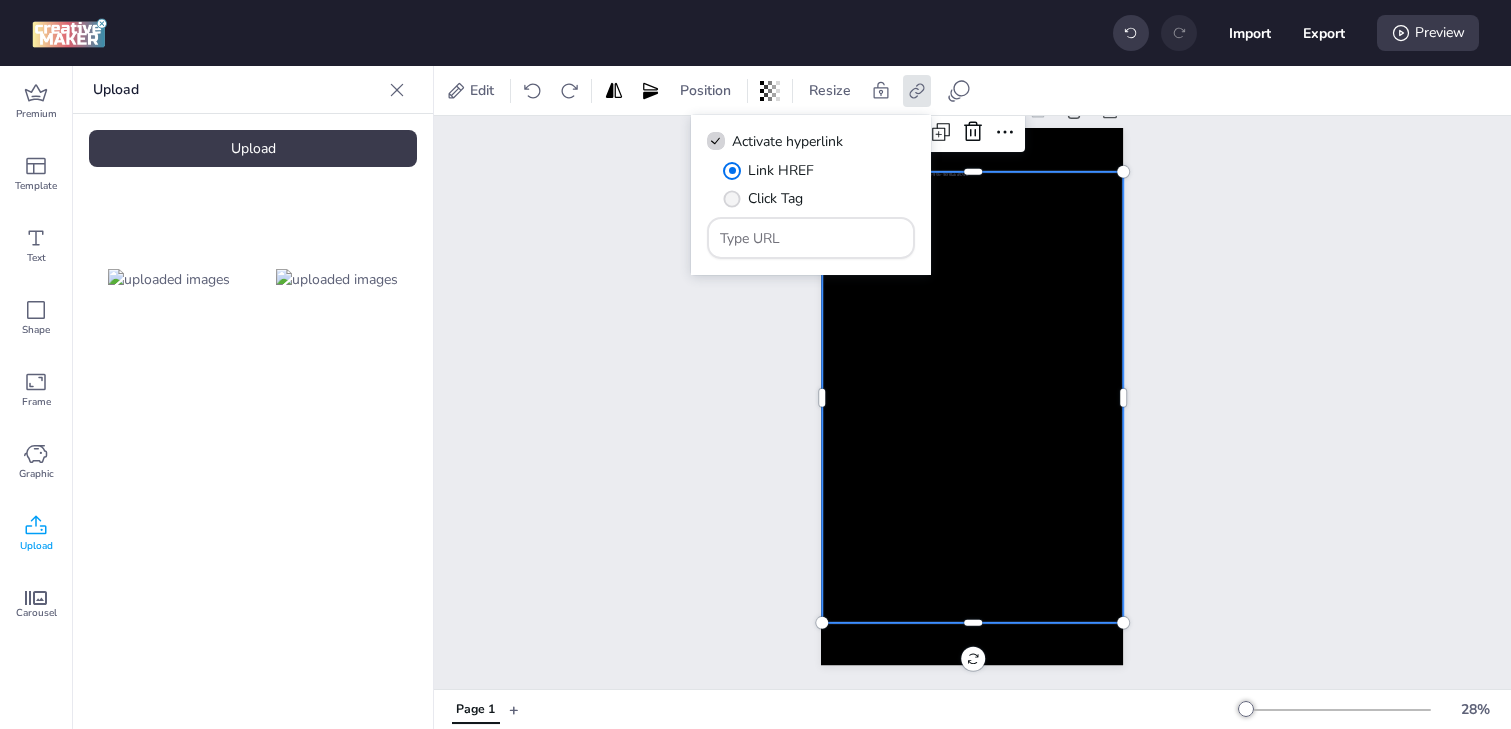 click at bounding box center [732, 198] 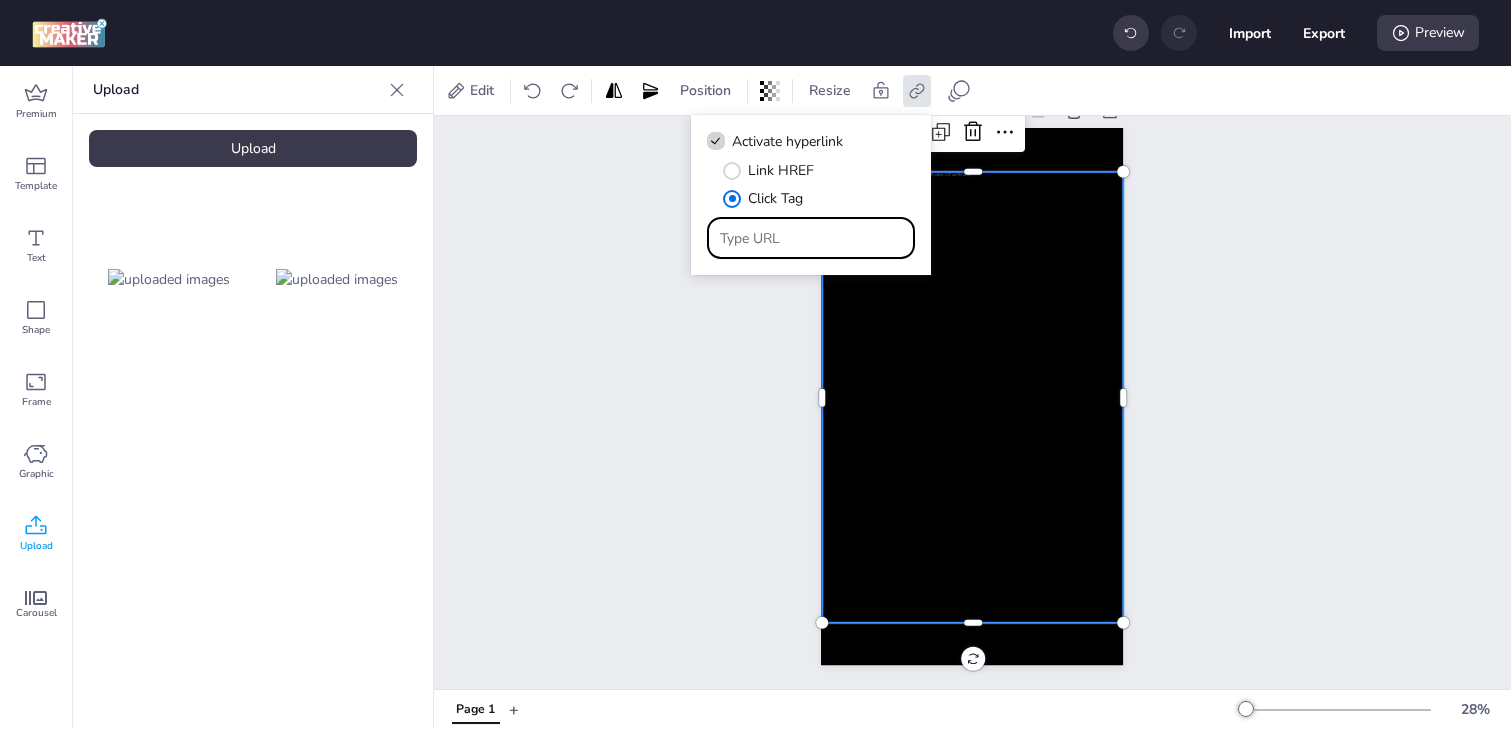 click at bounding box center (811, 238) 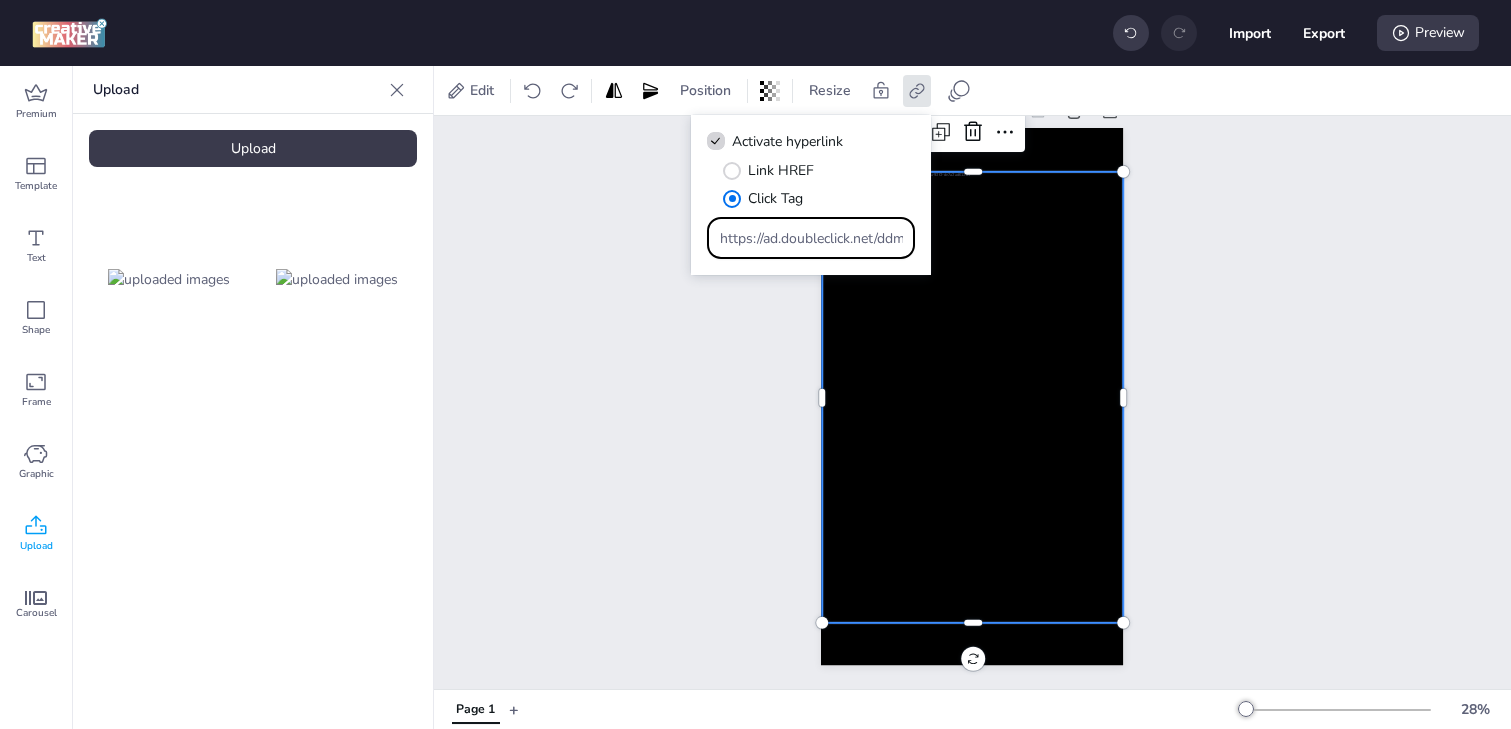 scroll, scrollTop: 0, scrollLeft: 1756, axis: horizontal 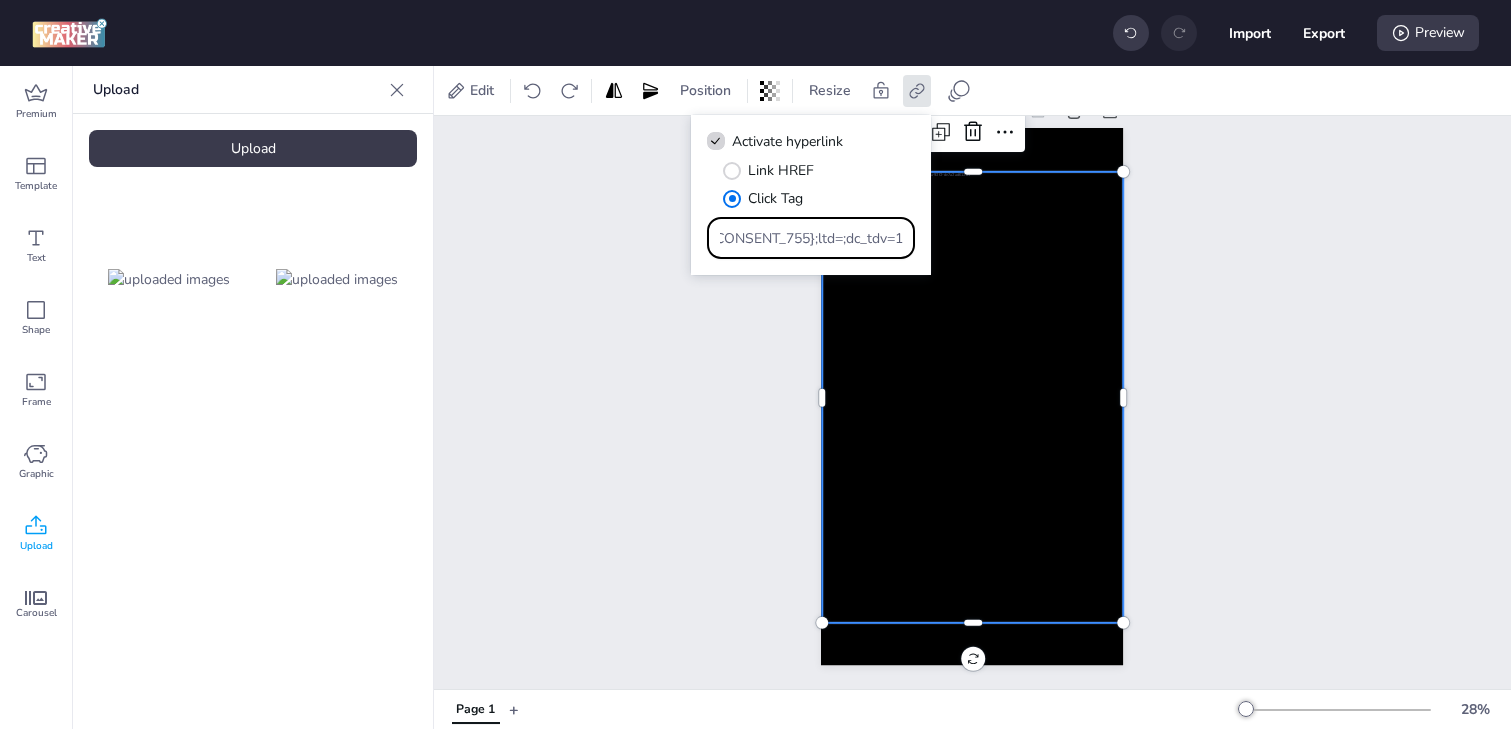 click on "Page 1" at bounding box center [972, 381] 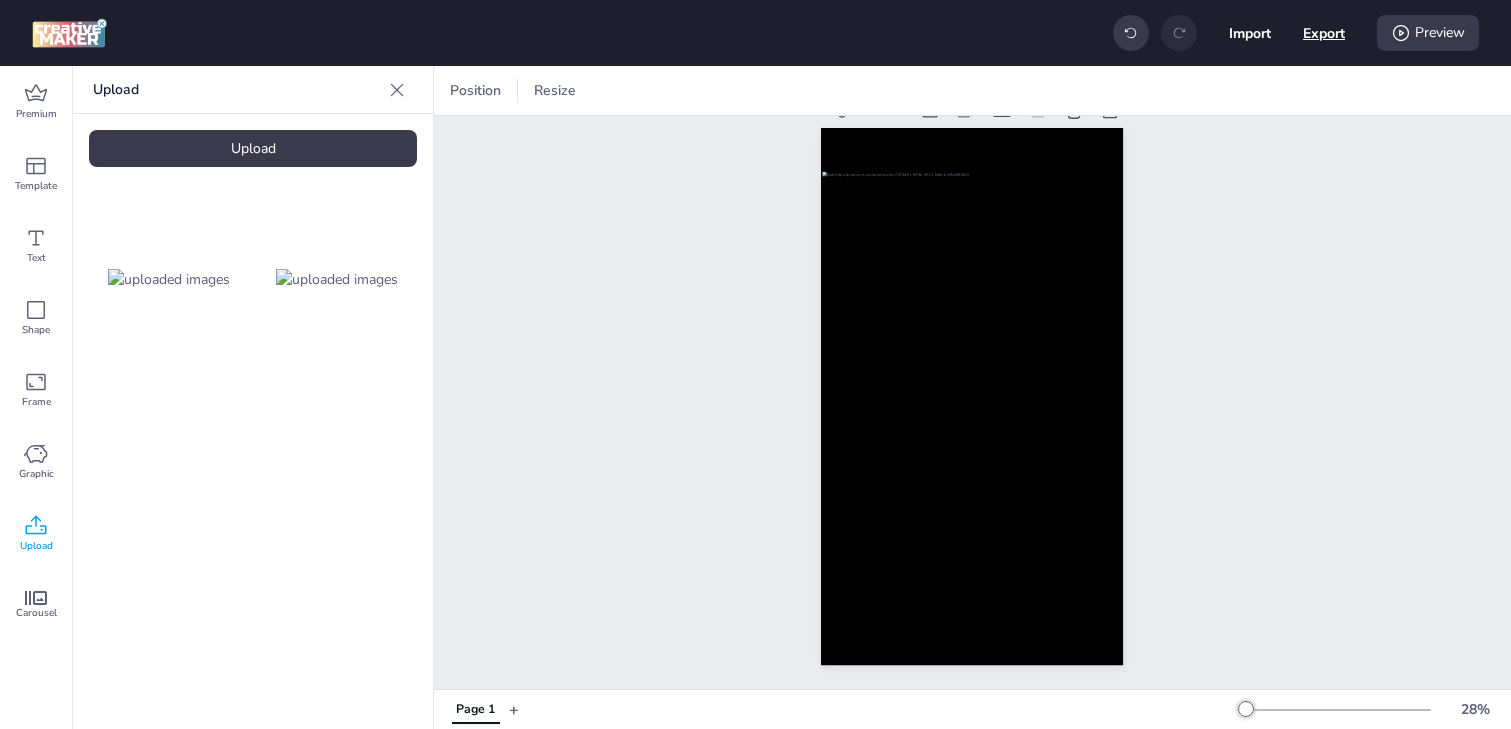click on "Export" at bounding box center (1324, 33) 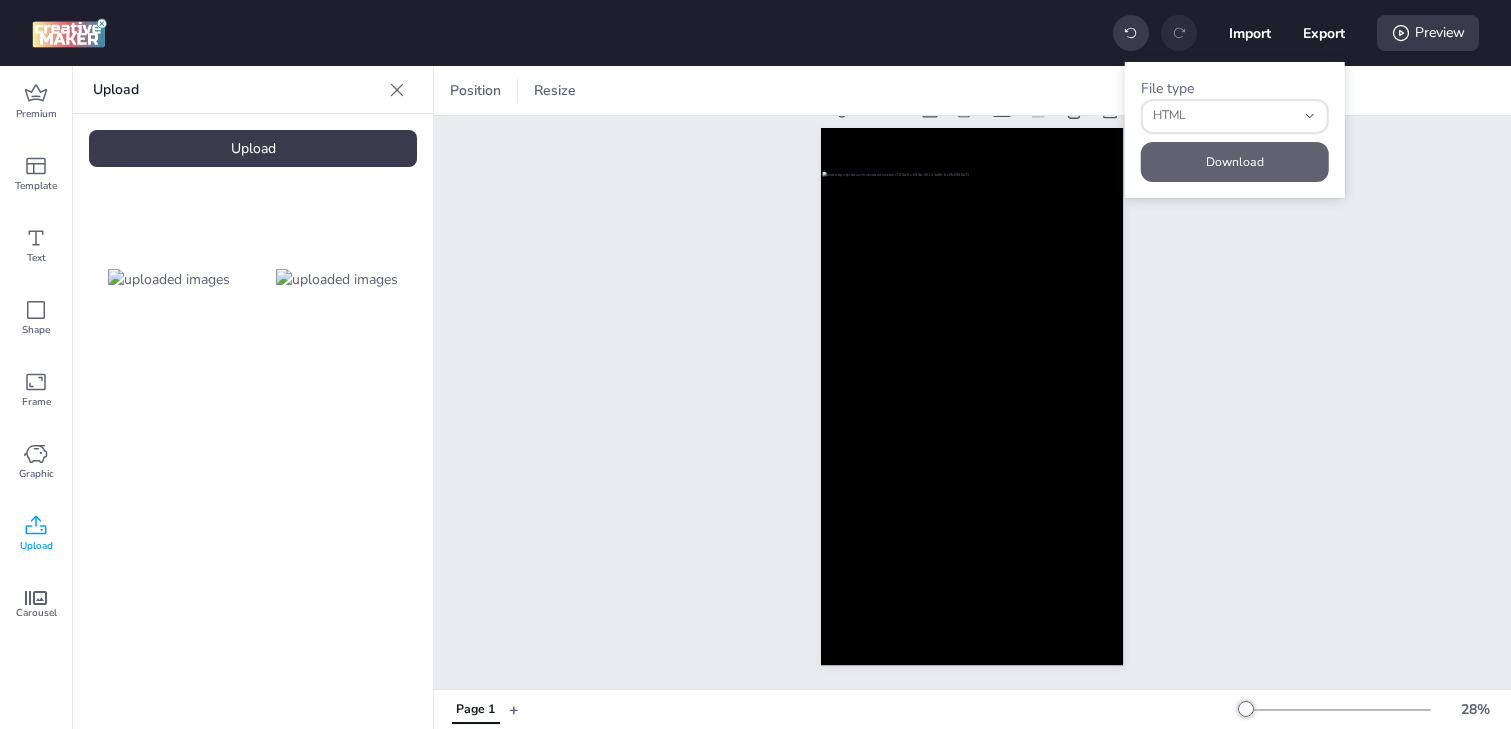 click on "Download" at bounding box center [1235, 162] 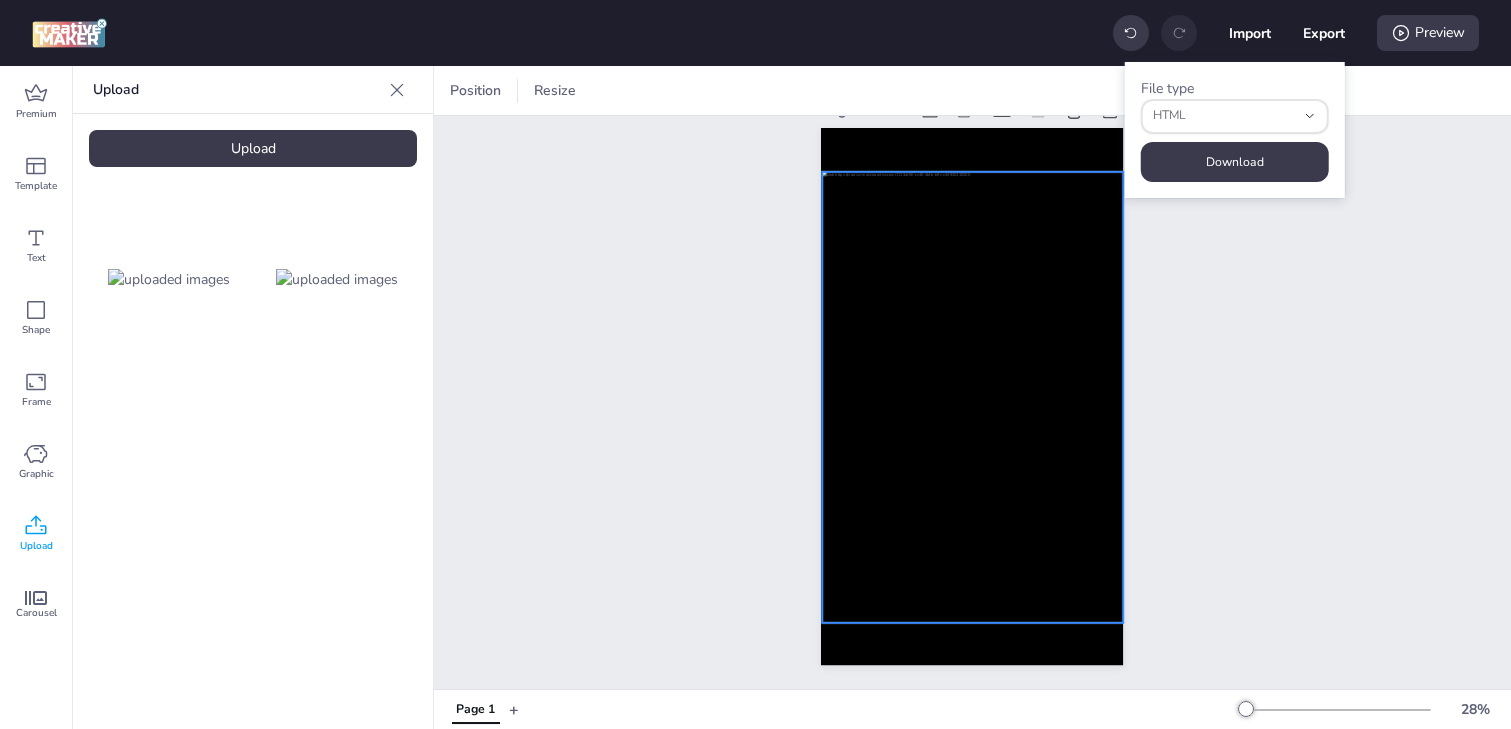 click at bounding box center (973, 397) 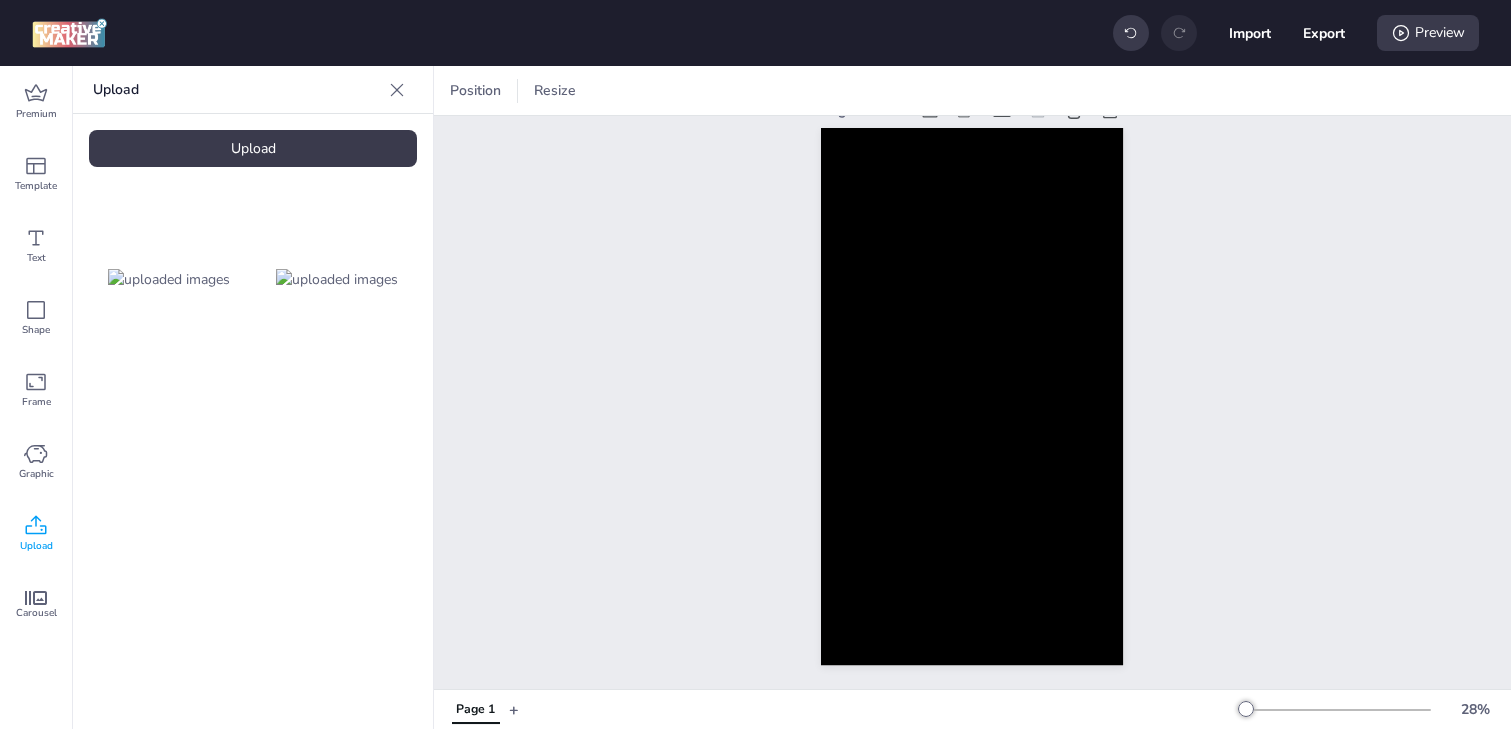 click on "Upload" at bounding box center (253, 148) 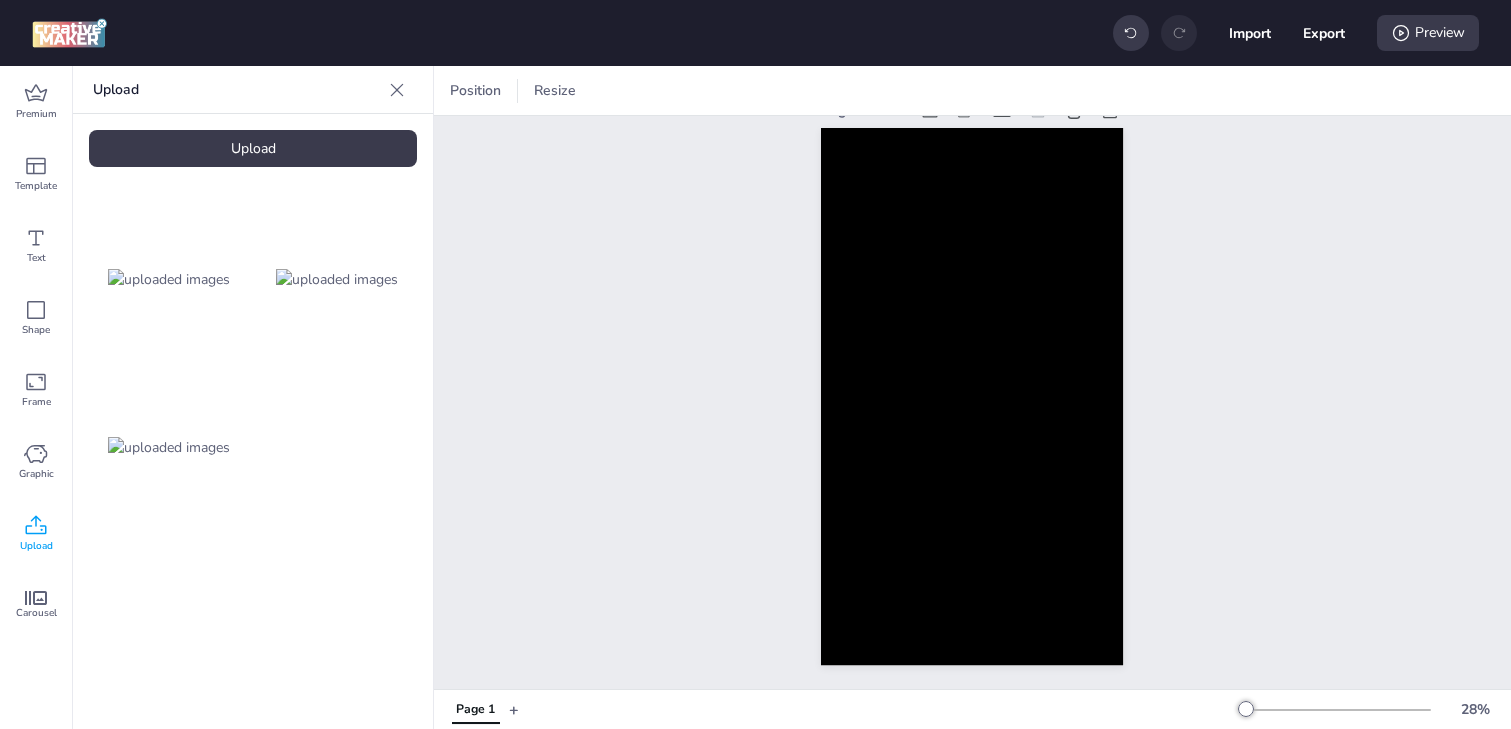 click at bounding box center (169, 447) 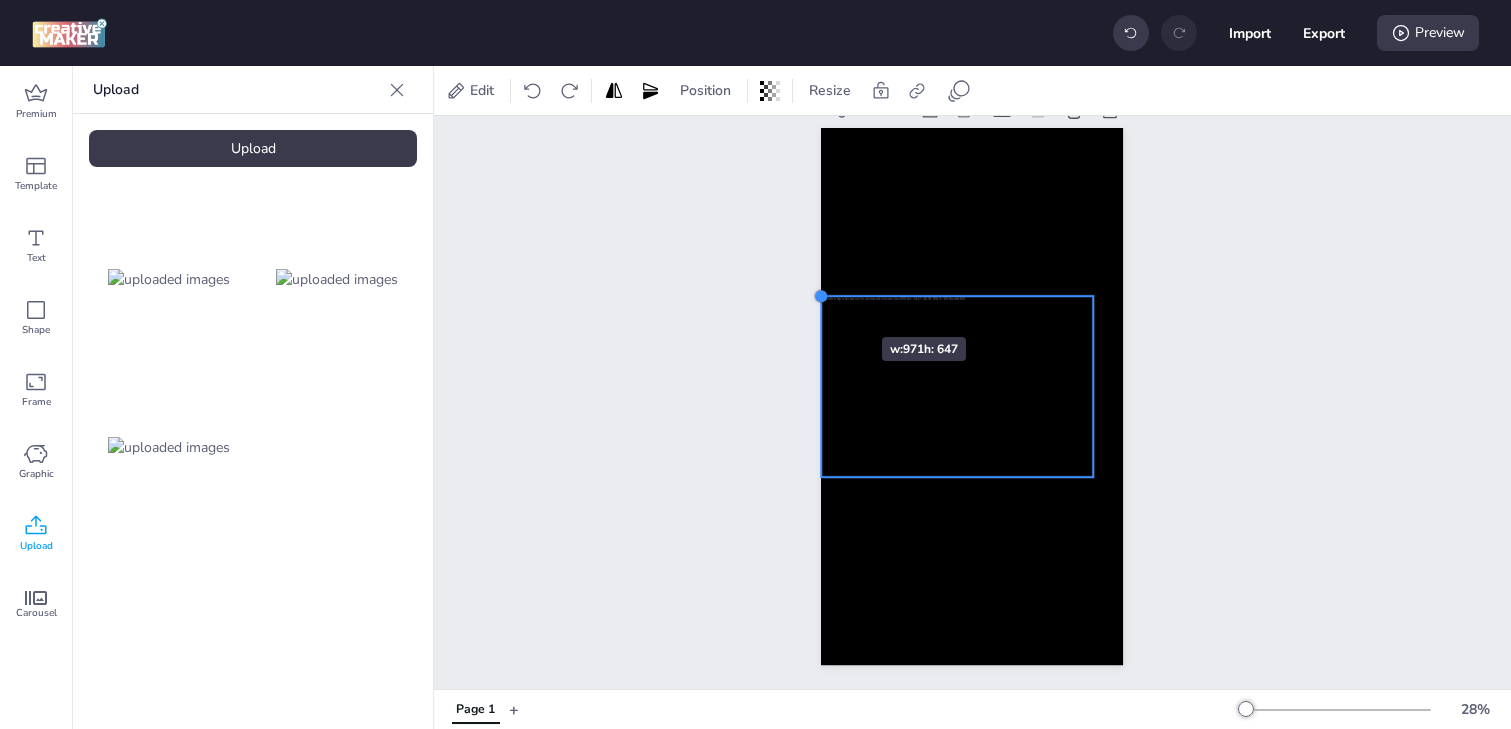 drag, startPoint x: 852, startPoint y: 318, endPoint x: 822, endPoint y: 301, distance: 34.48188 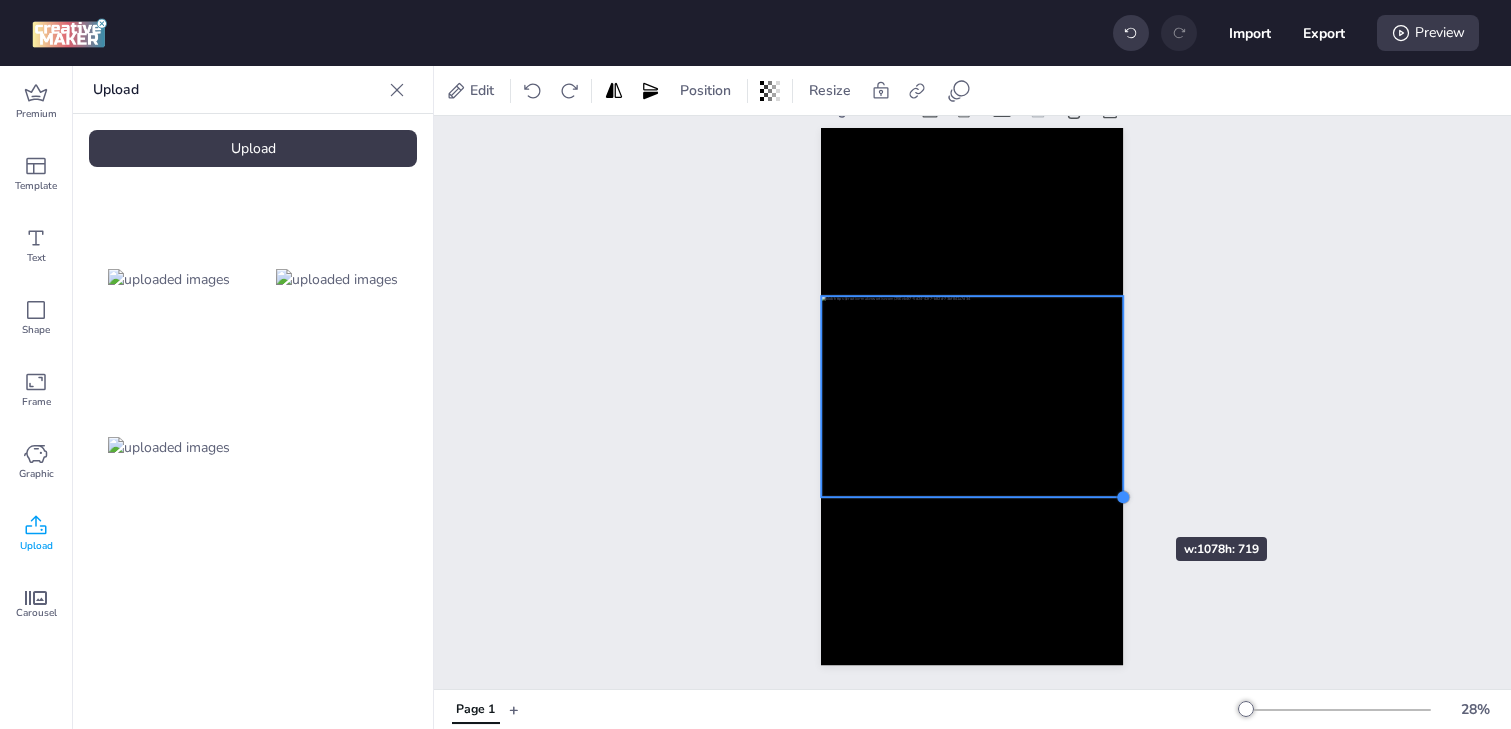 drag, startPoint x: 1092, startPoint y: 481, endPoint x: 1116, endPoint y: 501, distance: 31.241 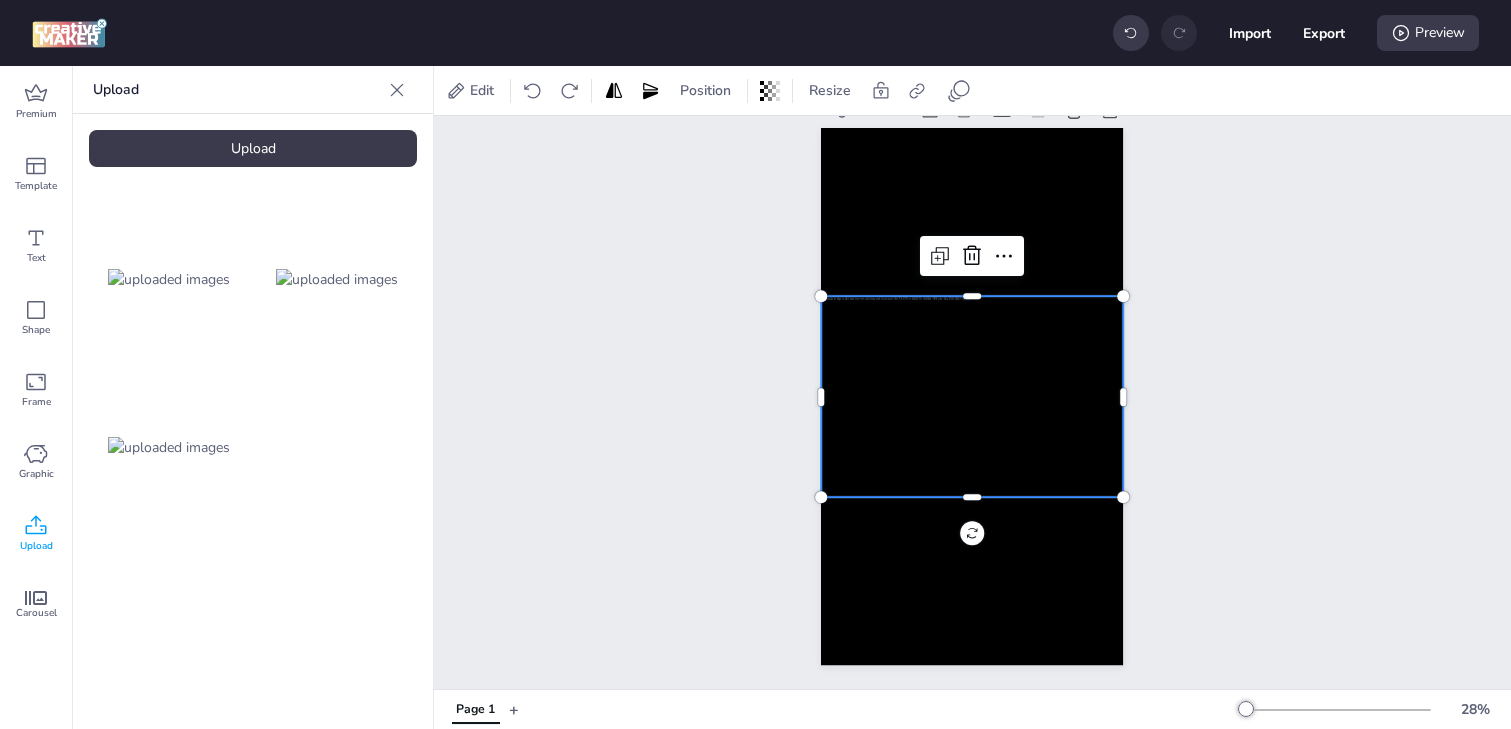 click at bounding box center (973, 396) 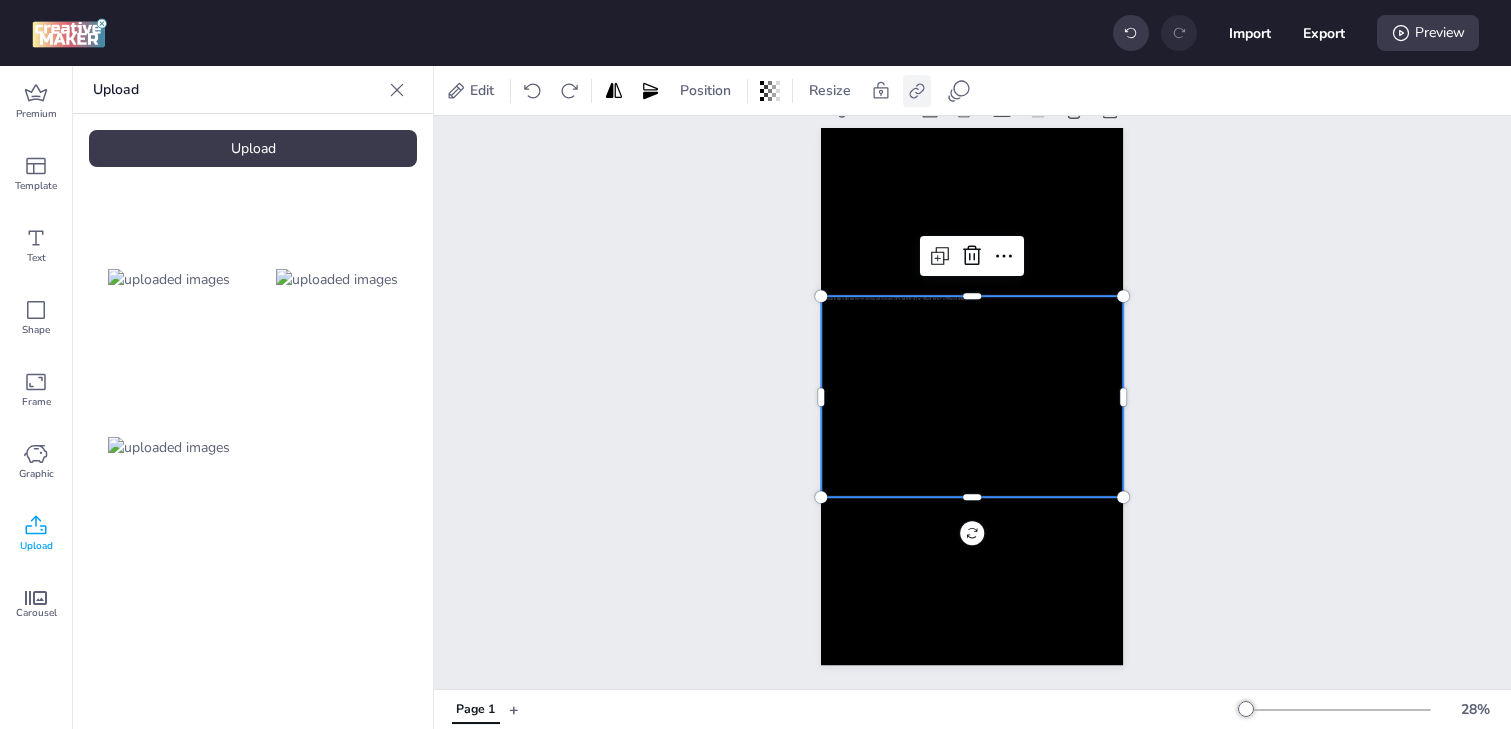 click 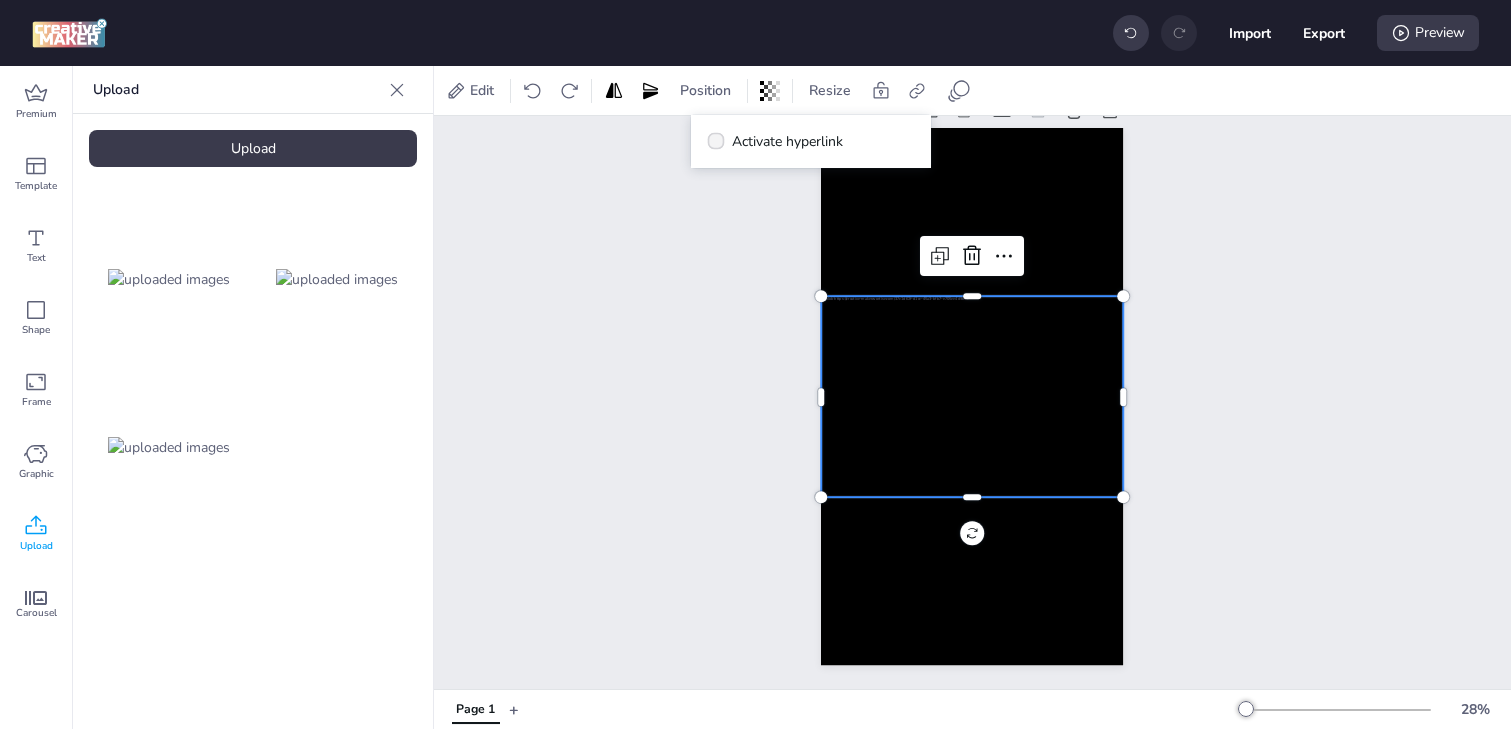 click on "Activate hyperlink" at bounding box center (787, 141) 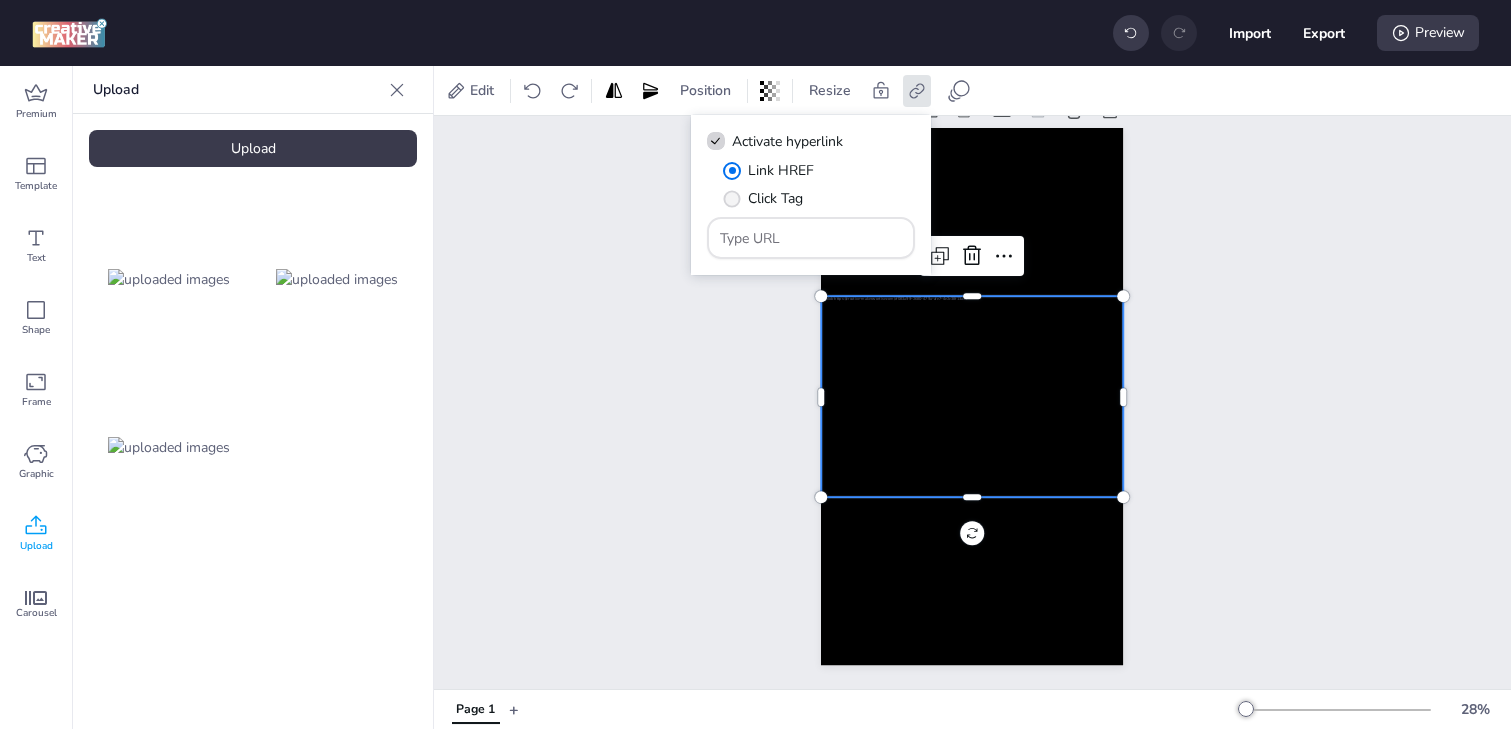 click on "Click Tag" at bounding box center (775, 198) 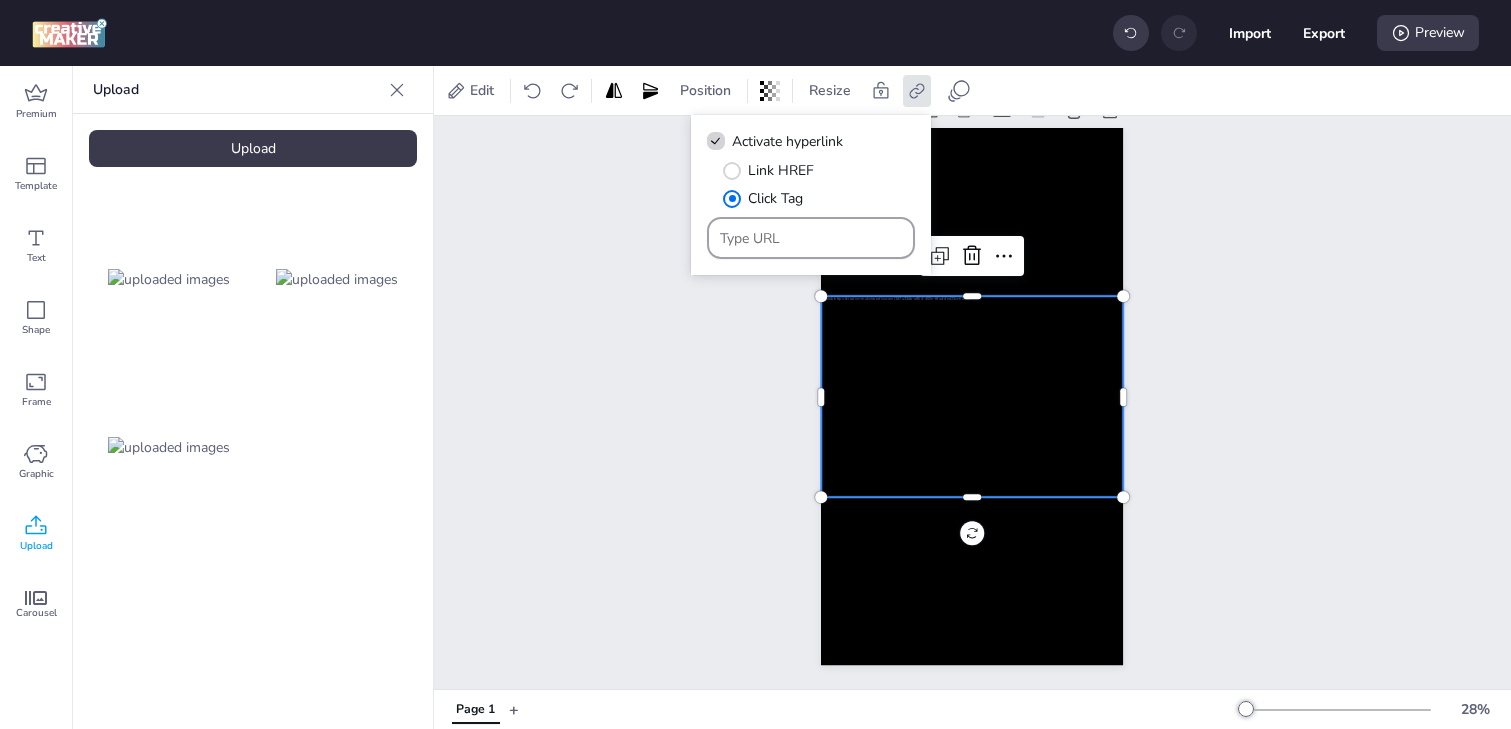 click at bounding box center (811, 238) 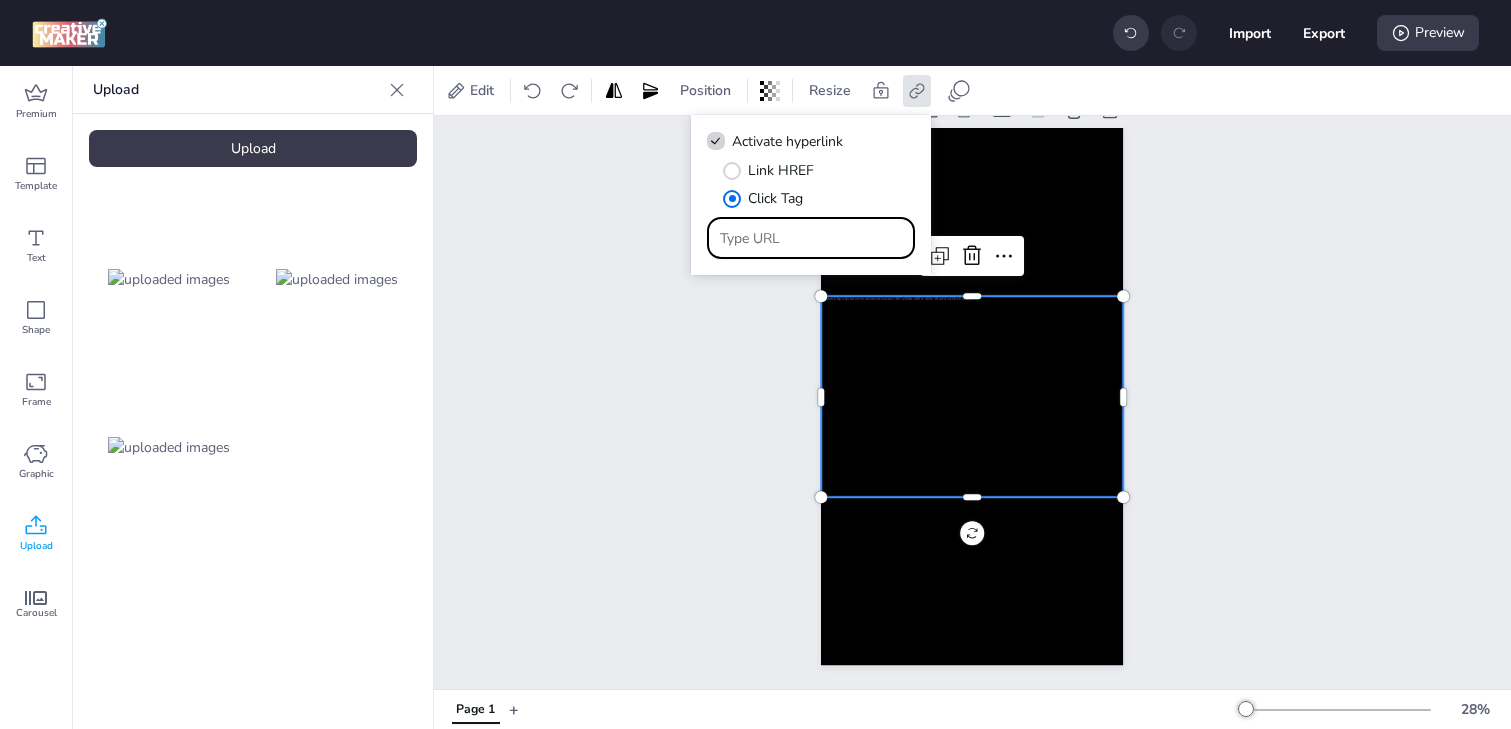 paste on "https://ad.doubleclick.net/ddm/trackclk/N1153284.3464950WORTISE/B33894122.426687995;dc_trk_aid=619573650;dc_trk_cid=239897430;dc_dbm_token=${DC_DBM_TOKEN};dc_lat=;dc_rdid=;tag_for_child_directed_treatment=;tfua=;gdpr=${GDPR};gdpr_consent=${GDPR_CONSENT_755};ltd=;dc_tdv=1" 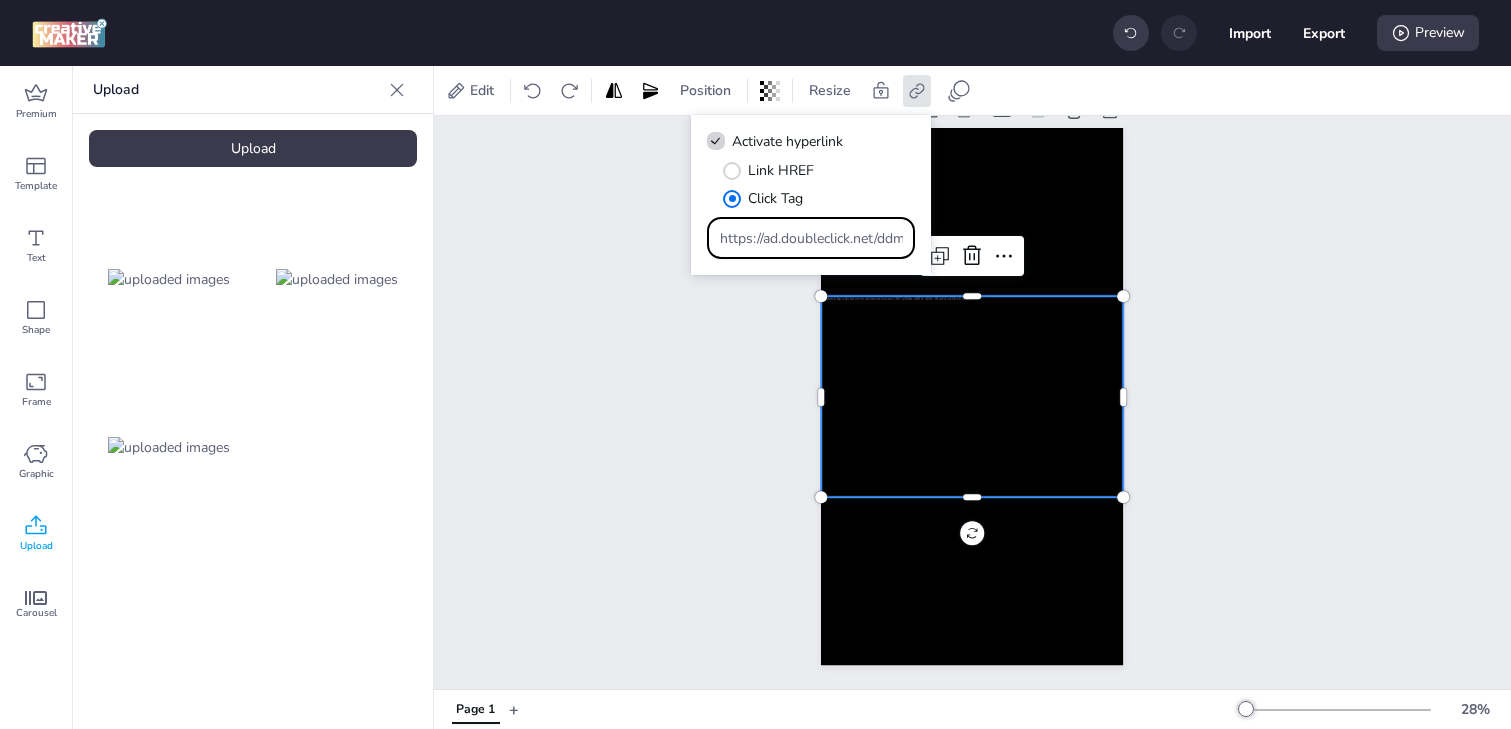 scroll, scrollTop: 0, scrollLeft: 1756, axis: horizontal 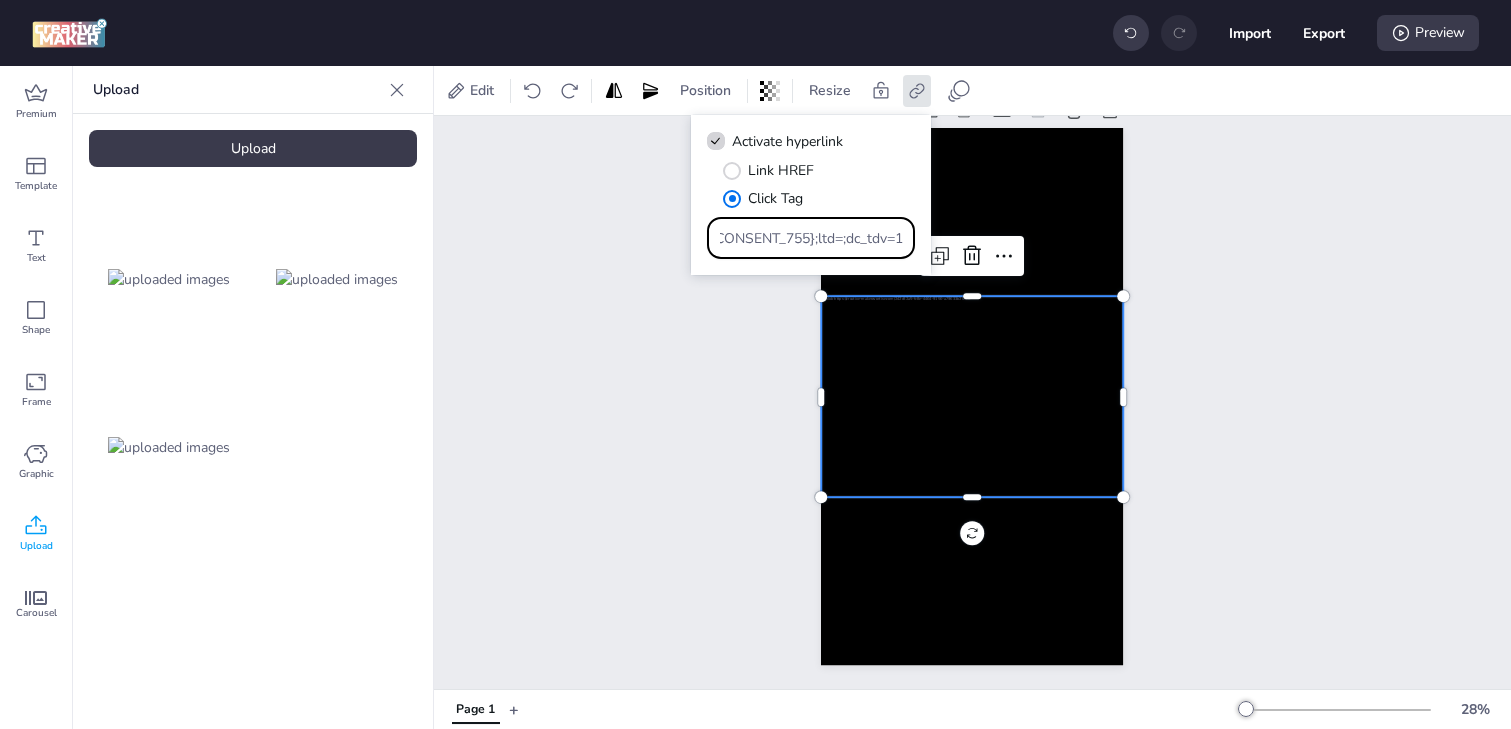click on "Page 1" at bounding box center [972, 381] 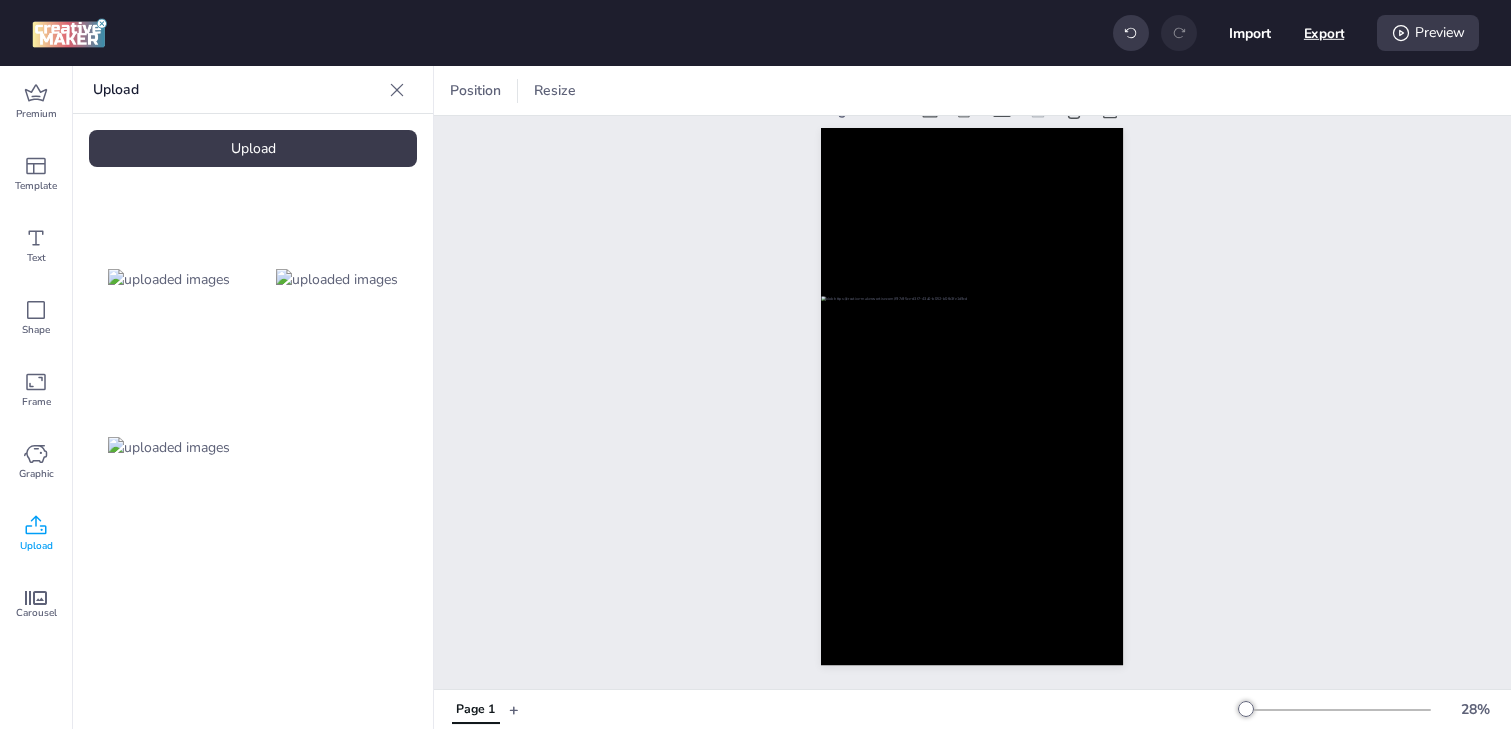click on "Export" at bounding box center (1324, 33) 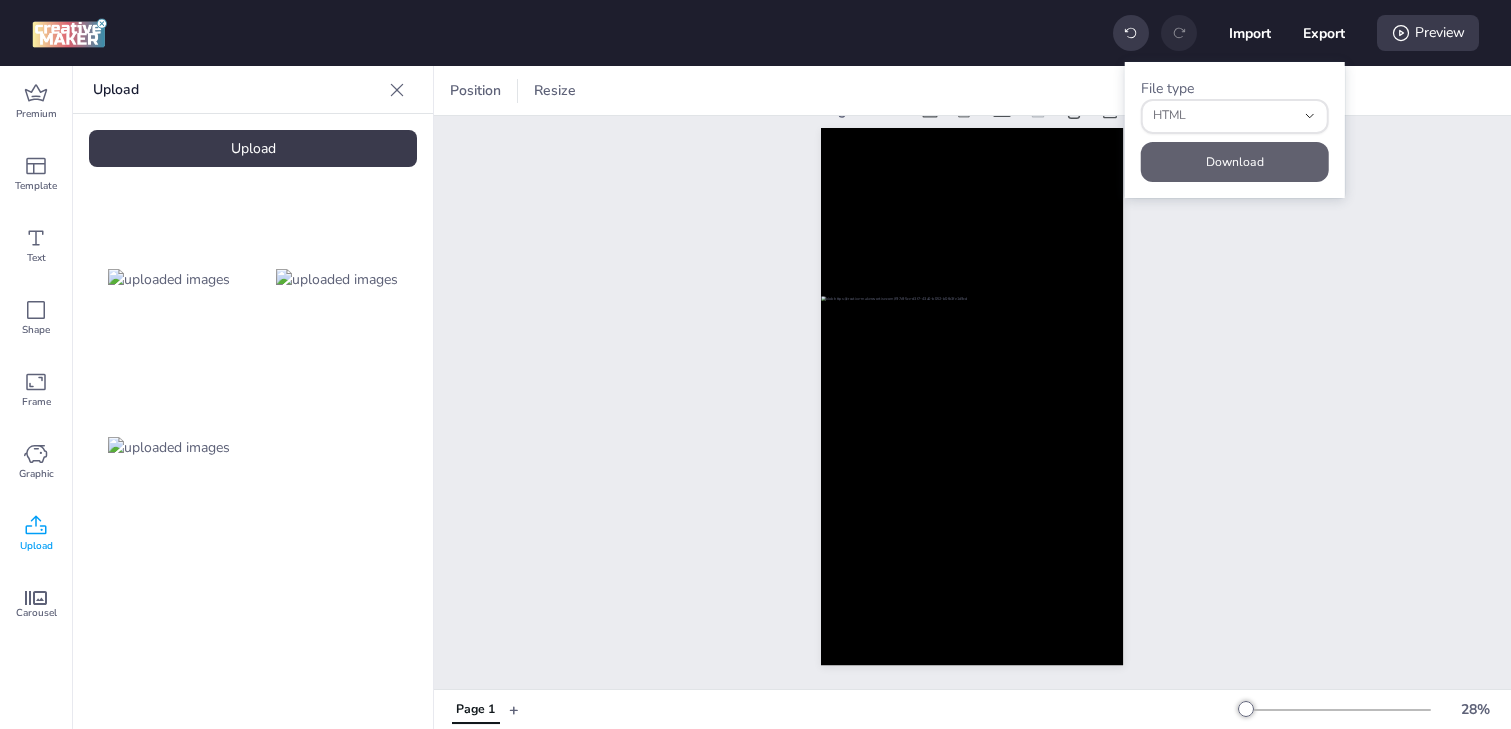 click on "Download" at bounding box center (1235, 162) 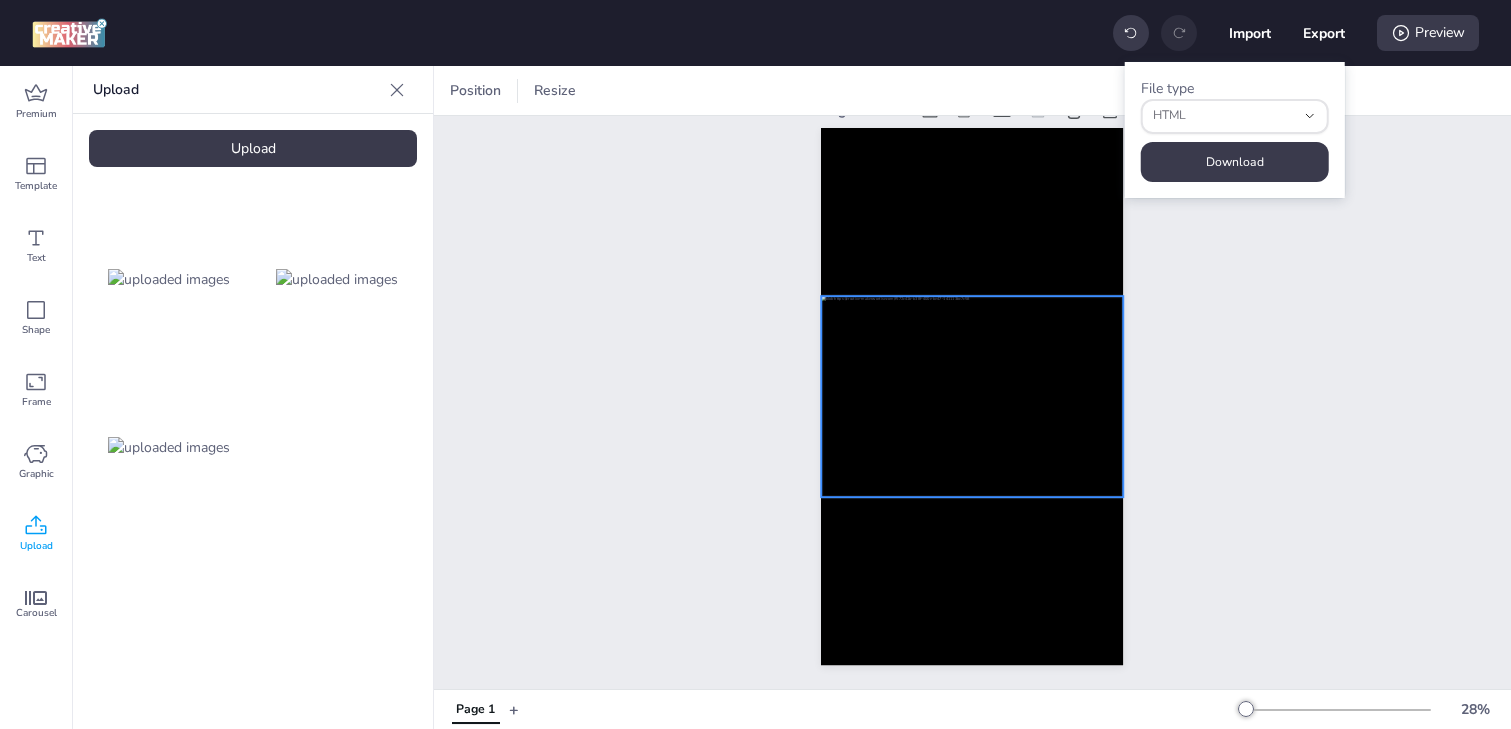 click at bounding box center [973, 396] 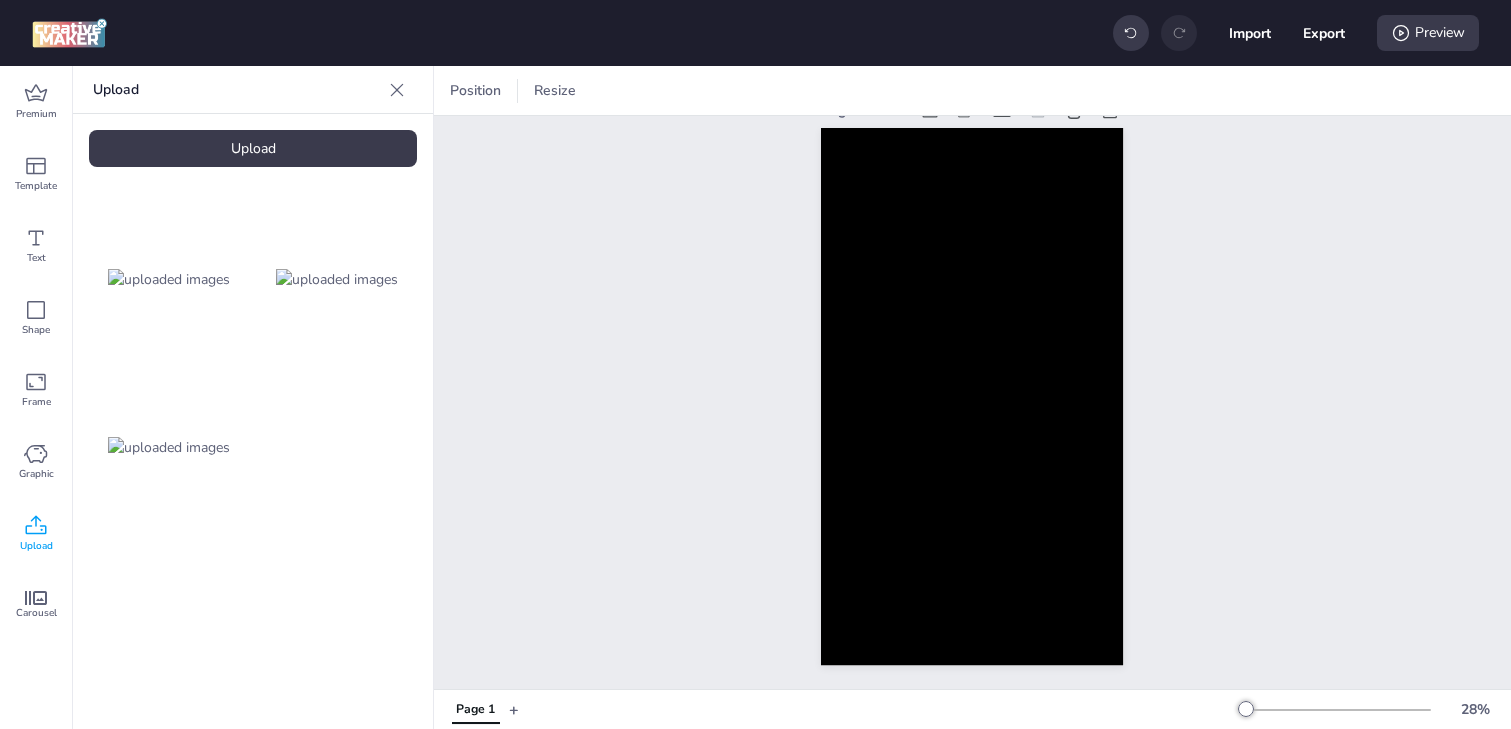 click on "Upload" at bounding box center (253, 148) 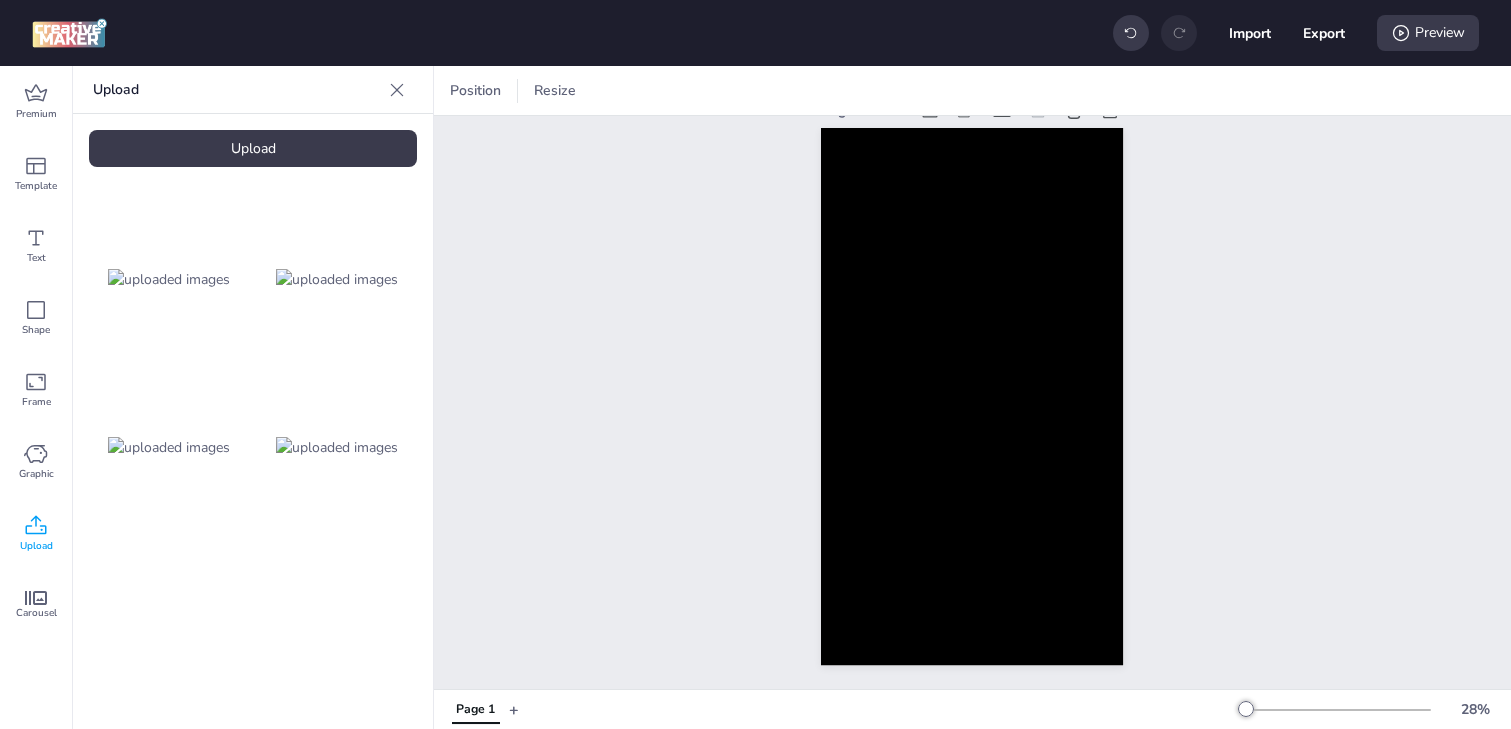 click at bounding box center [337, 447] 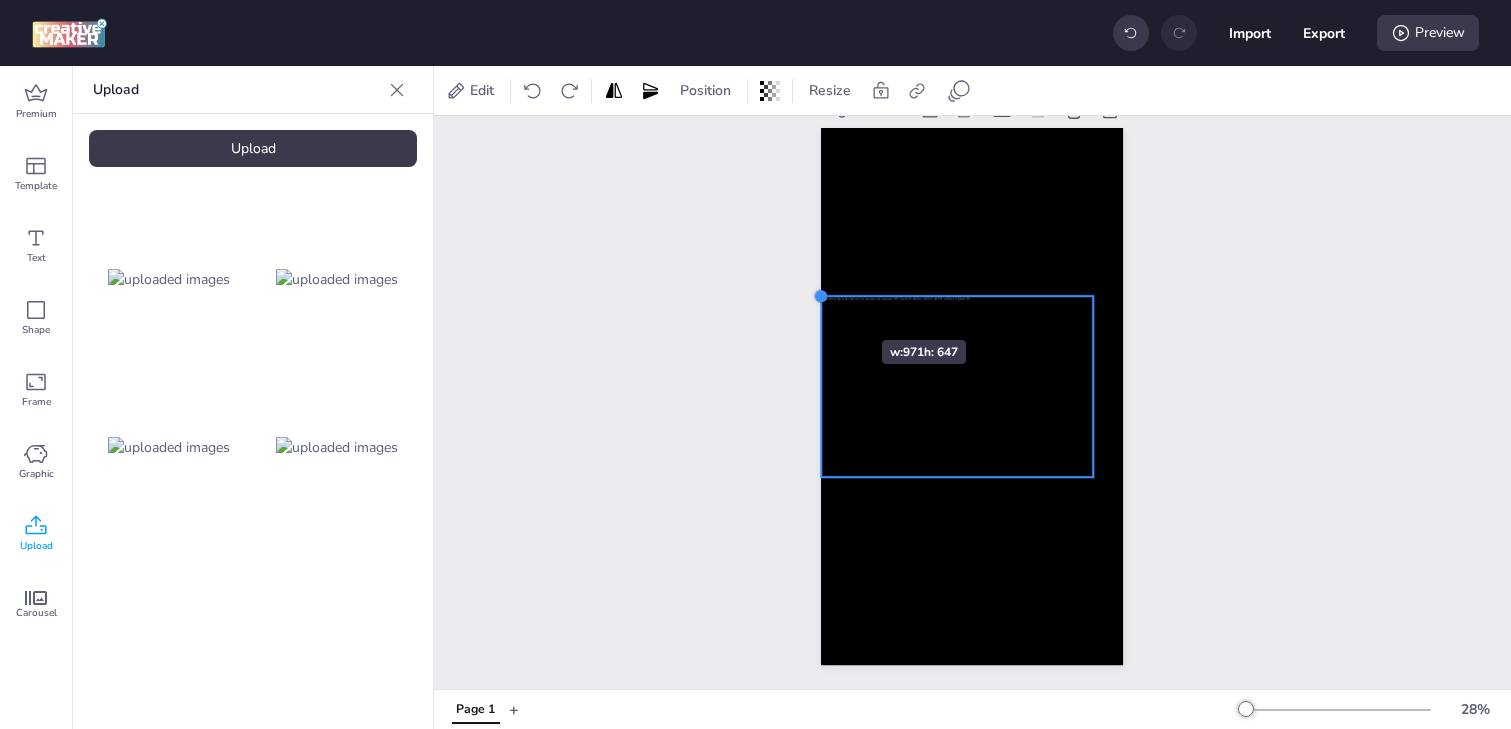 drag, startPoint x: 852, startPoint y: 317, endPoint x: 822, endPoint y: 304, distance: 32.695564 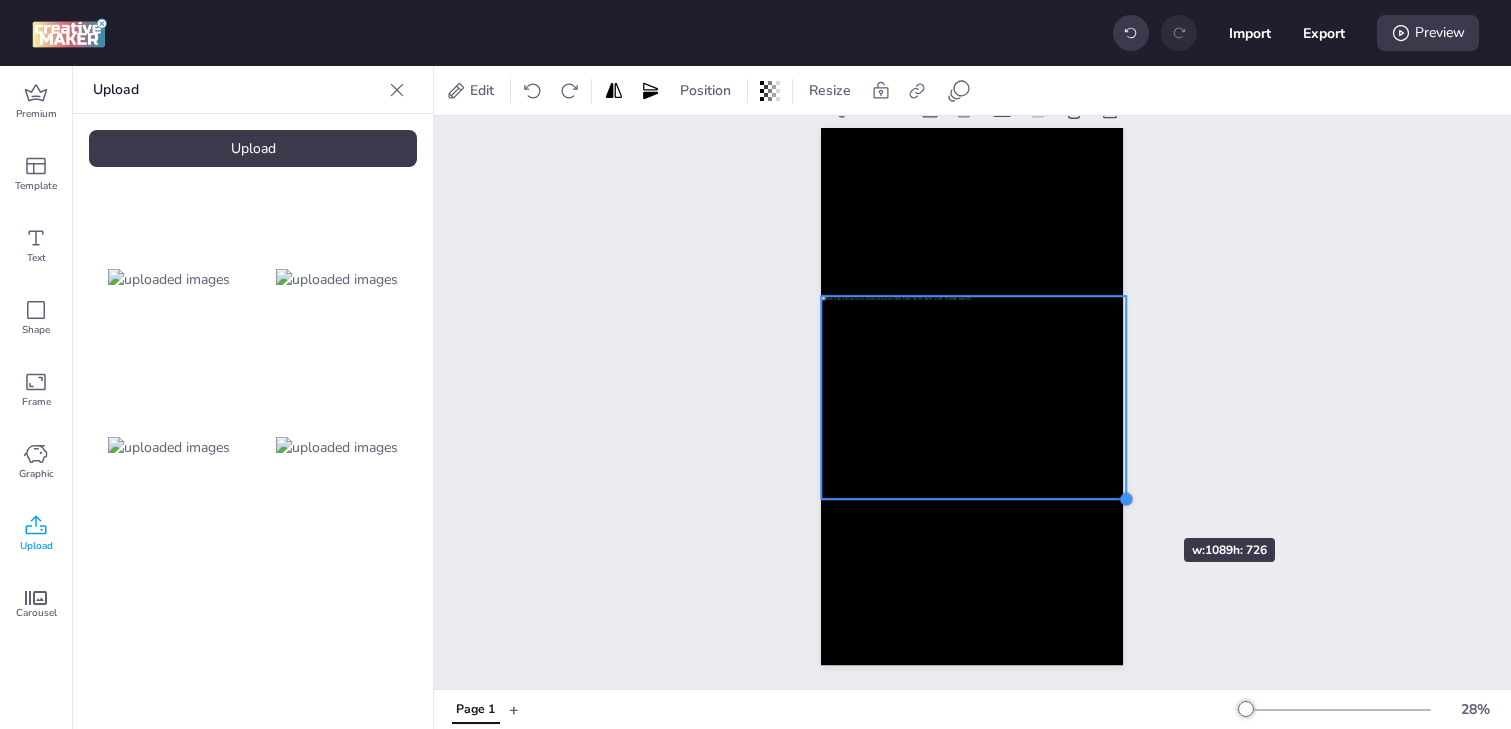 drag, startPoint x: 1092, startPoint y: 479, endPoint x: 1124, endPoint y: 502, distance: 39.40812 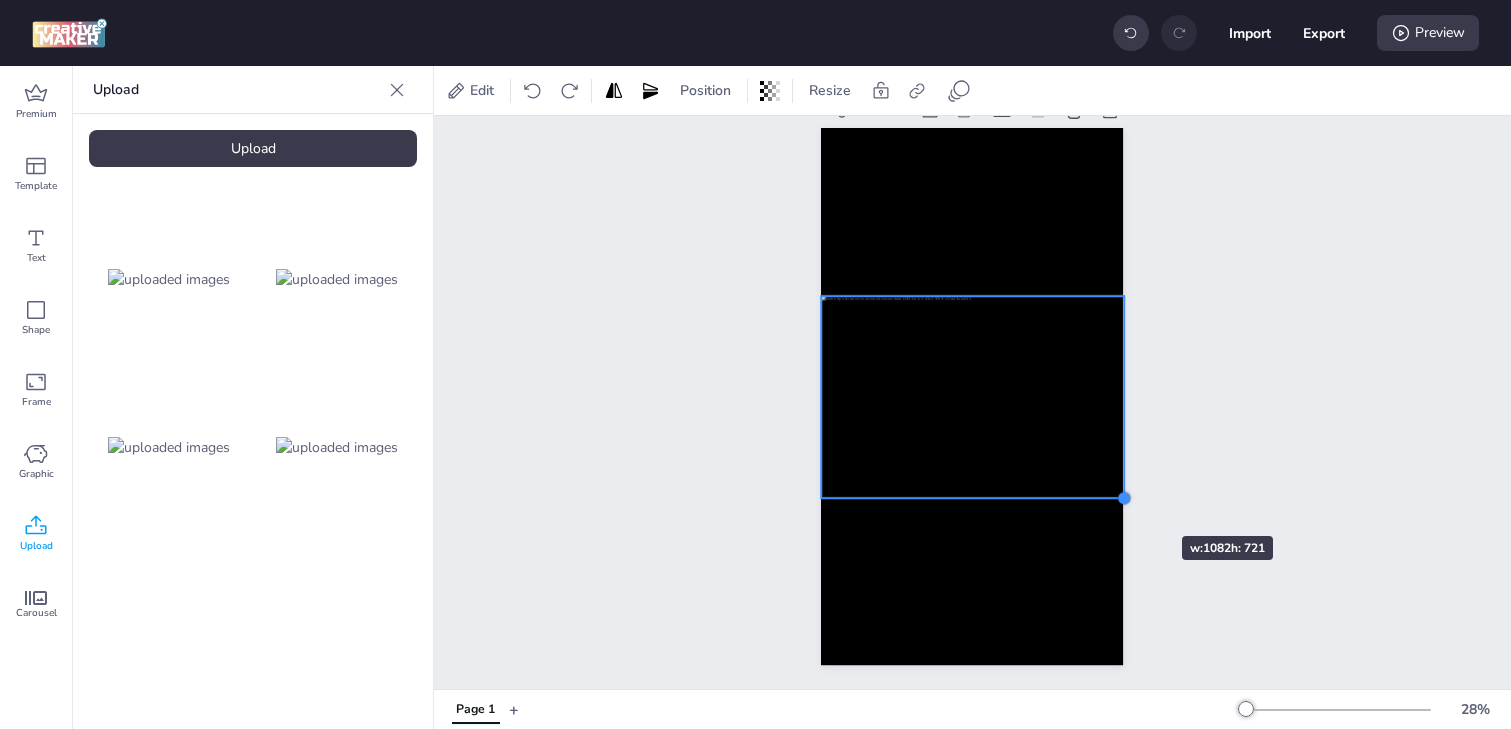 click at bounding box center [1124, 498] 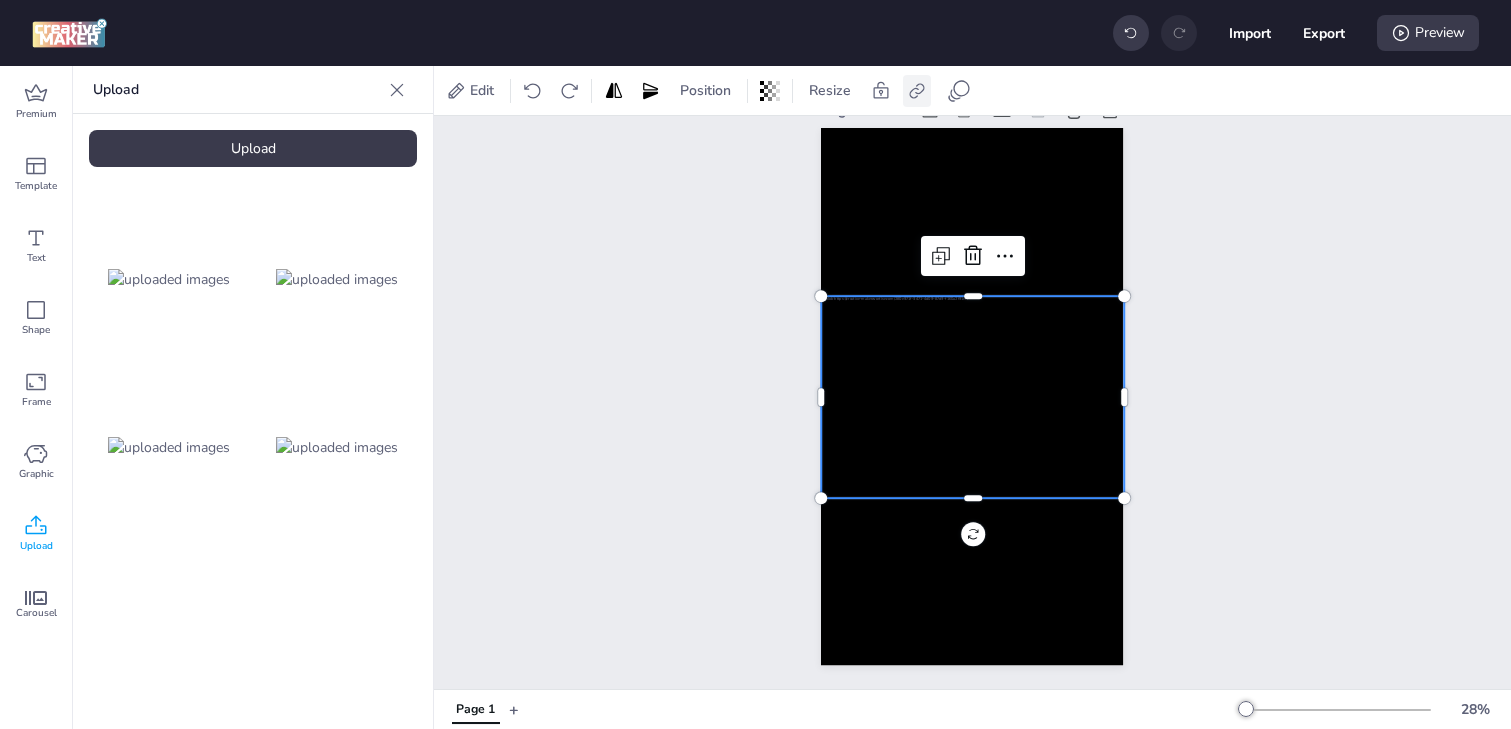 click 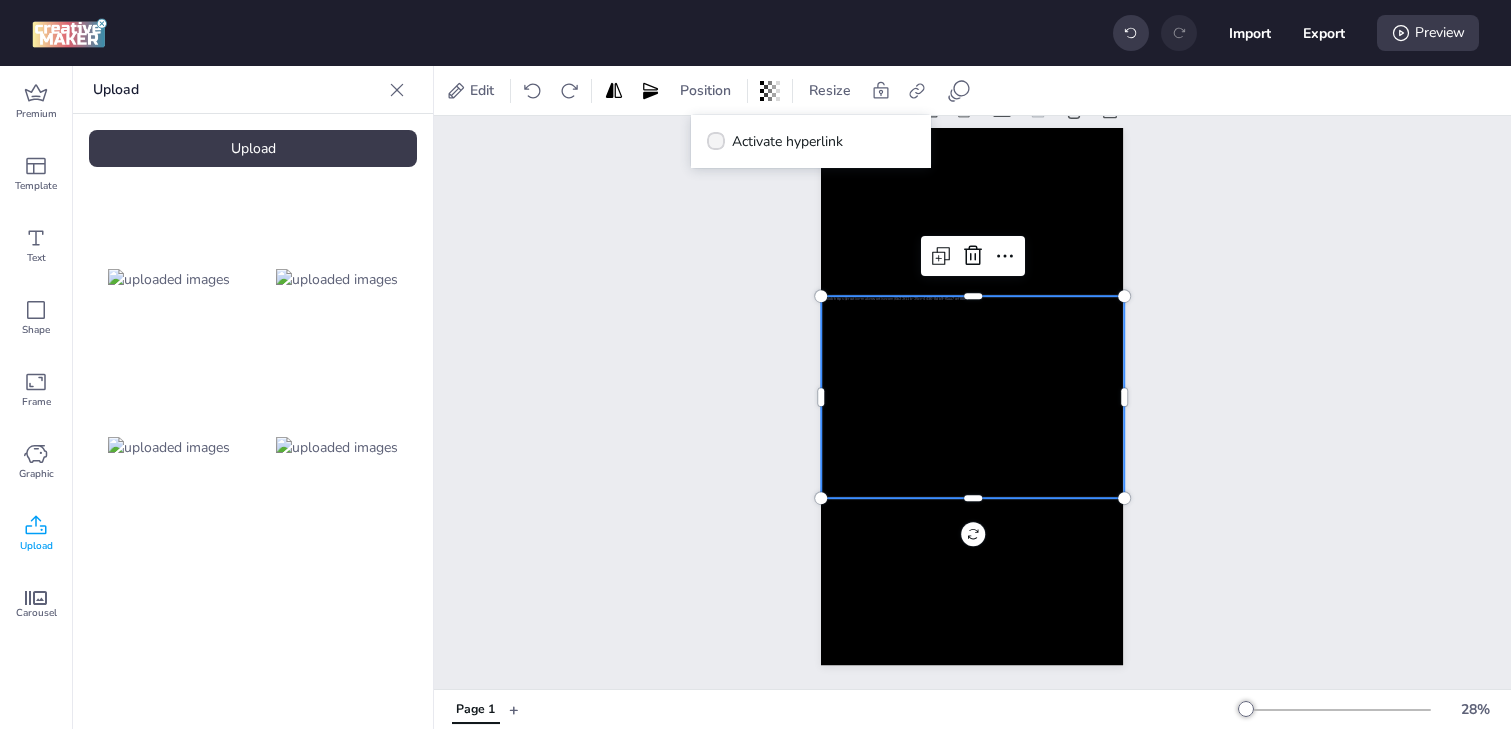 click on "Activate hyperlink" at bounding box center [787, 141] 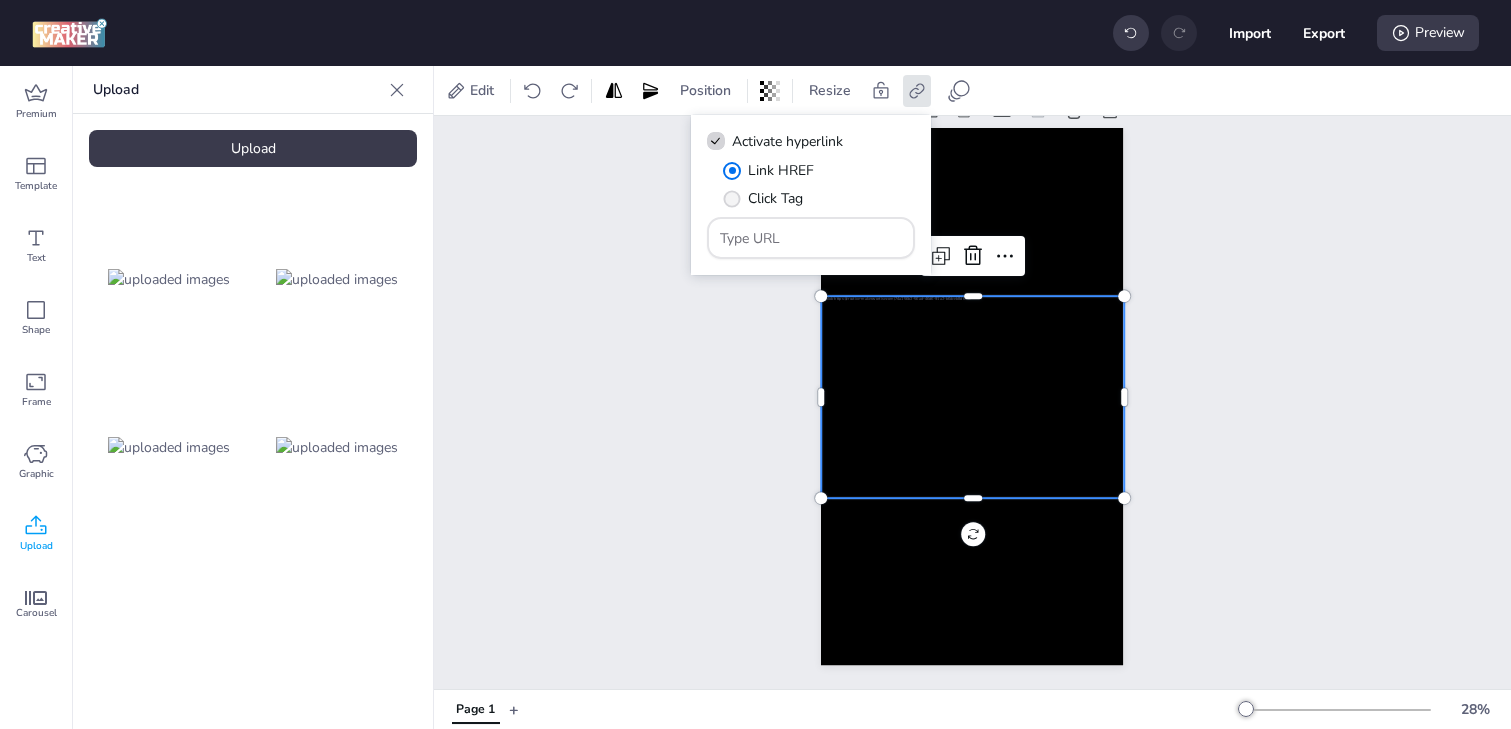 click at bounding box center [732, 198] 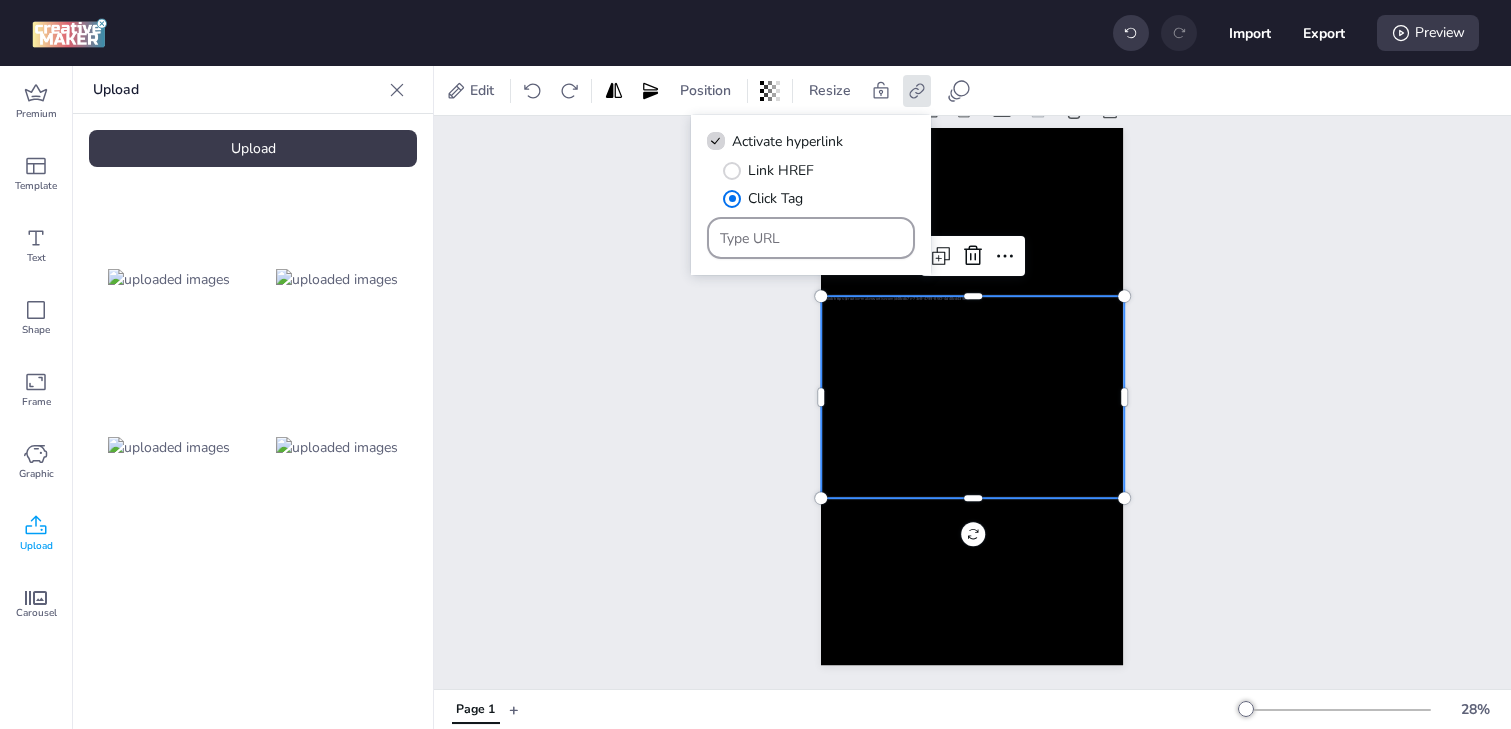 click at bounding box center [811, 238] 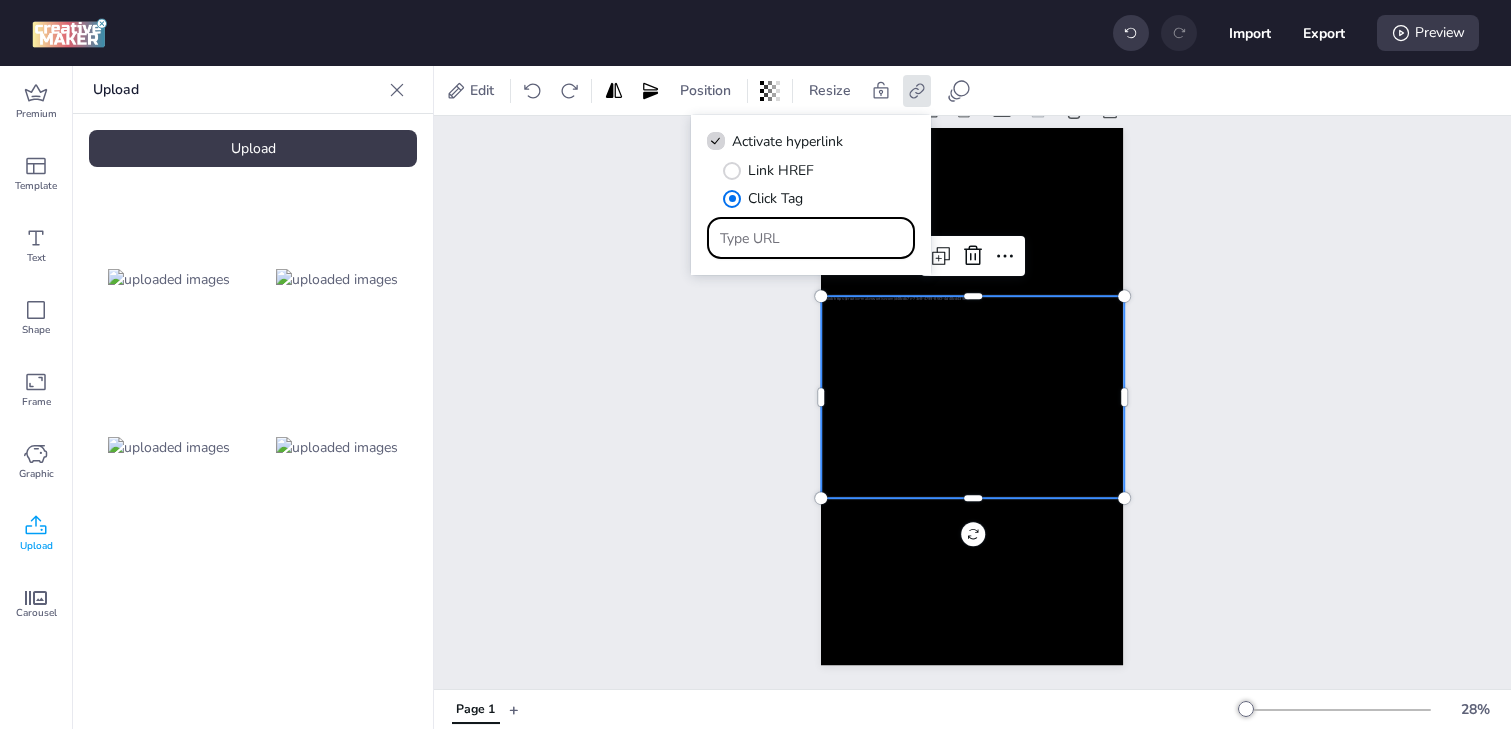 paste on "https://ad.doubleclick.net/ddm/trackclk/N1153284.3464950WORTISE/B33894122.426687995;dc_trk_aid=619573650;dc_trk_cid=239897430;dc_dbm_token=${DC_DBM_TOKEN};dc_lat=;dc_rdid=;tag_for_child_directed_treatment=;tfua=;gdpr=${GDPR};gdpr_consent=${GDPR_CONSENT_755};ltd=;dc_tdv=1" 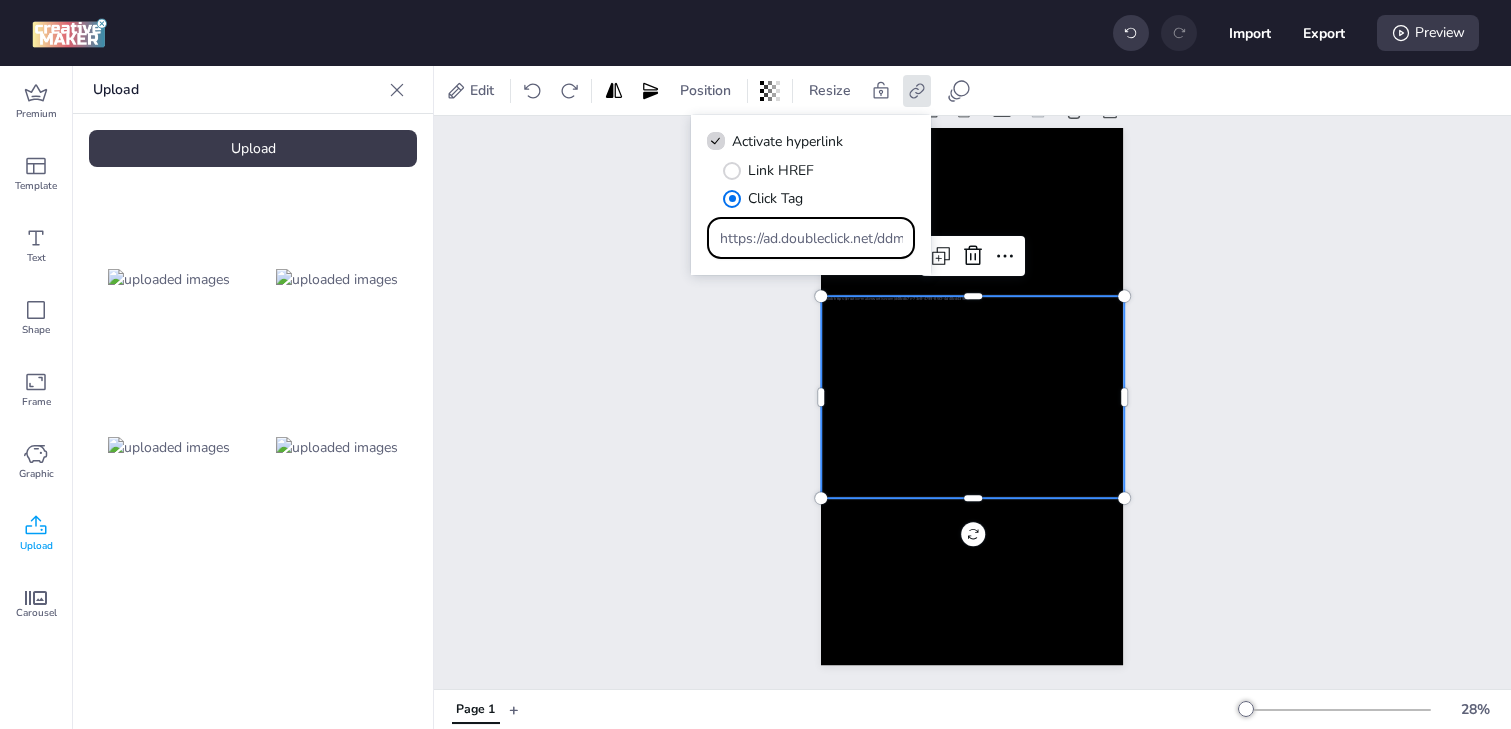 scroll, scrollTop: 0, scrollLeft: 1756, axis: horizontal 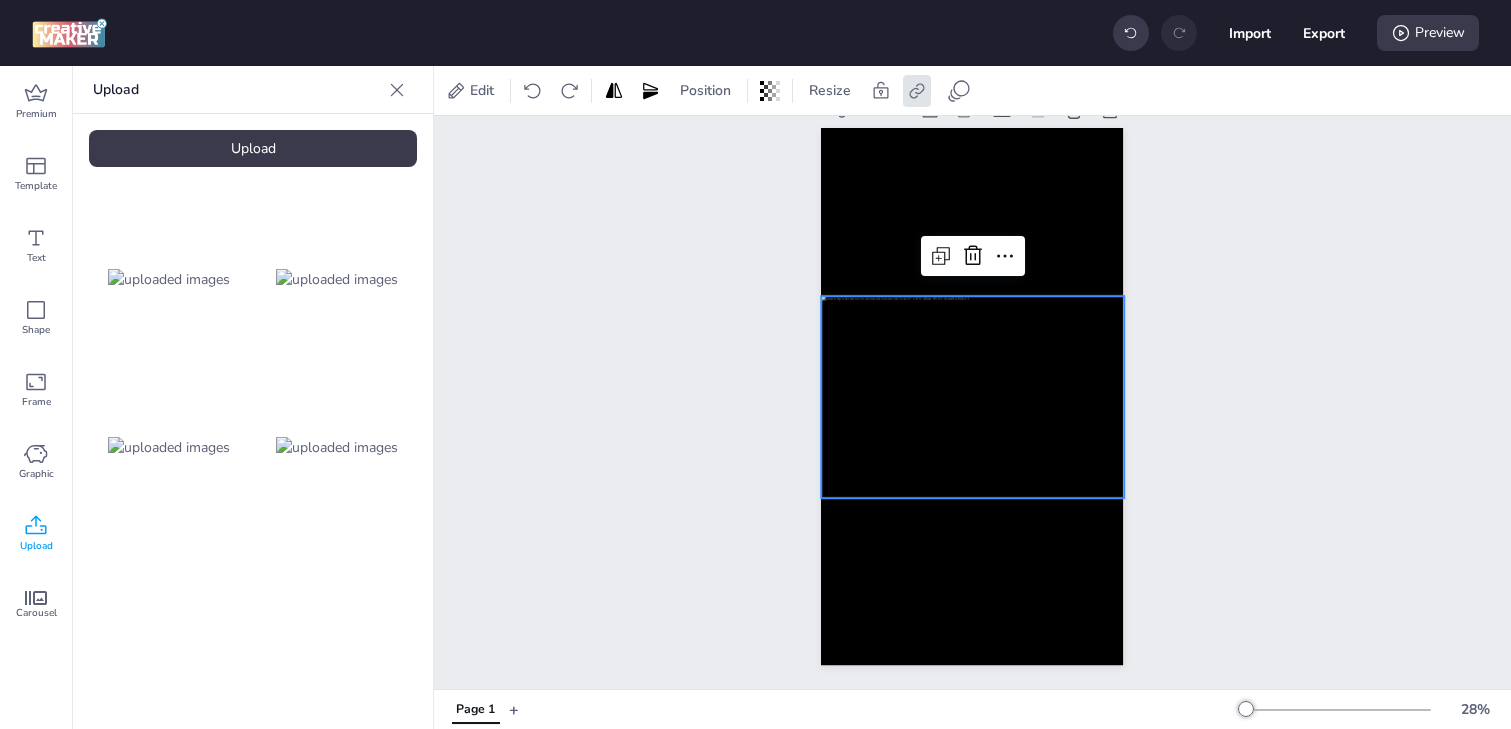 click on "Page 1" at bounding box center [972, 381] 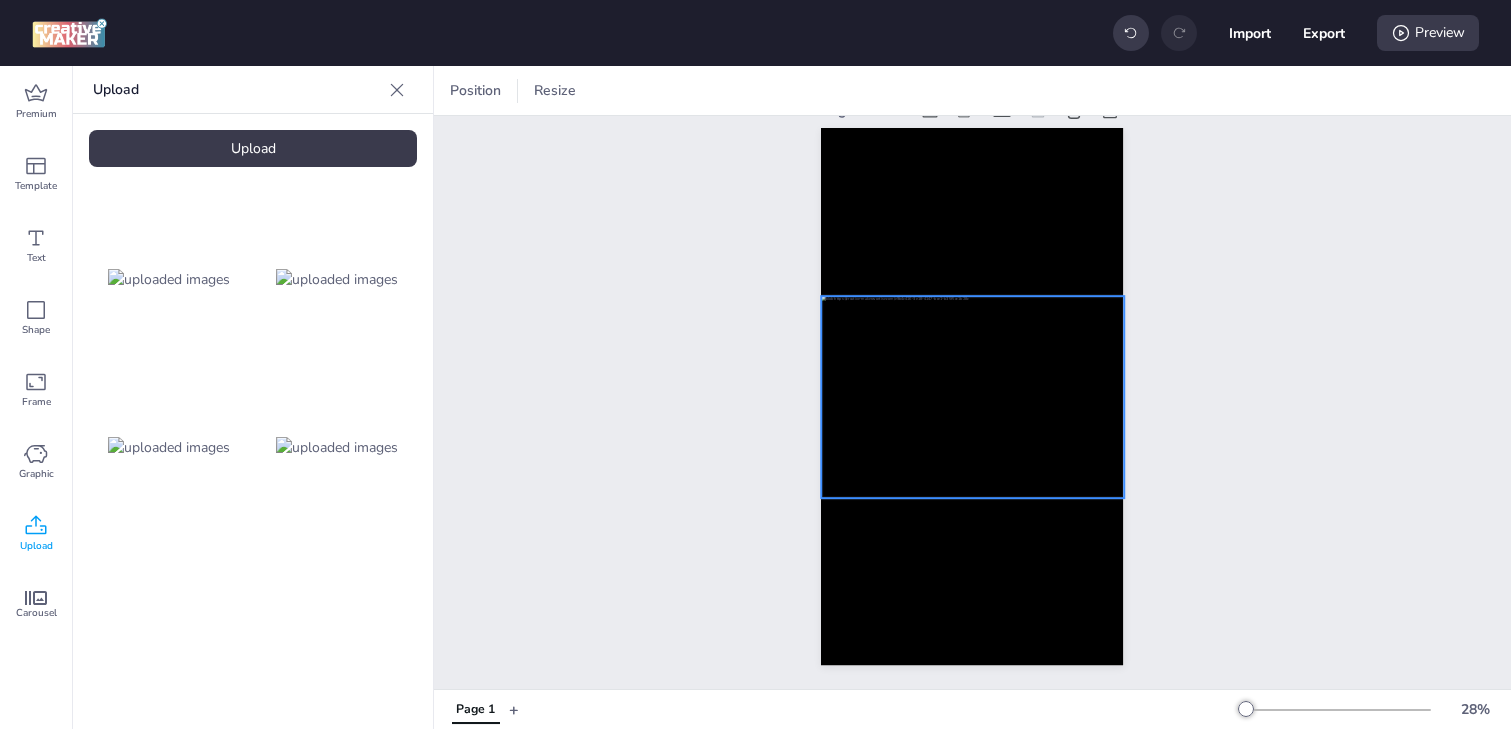 click at bounding box center [973, 397] 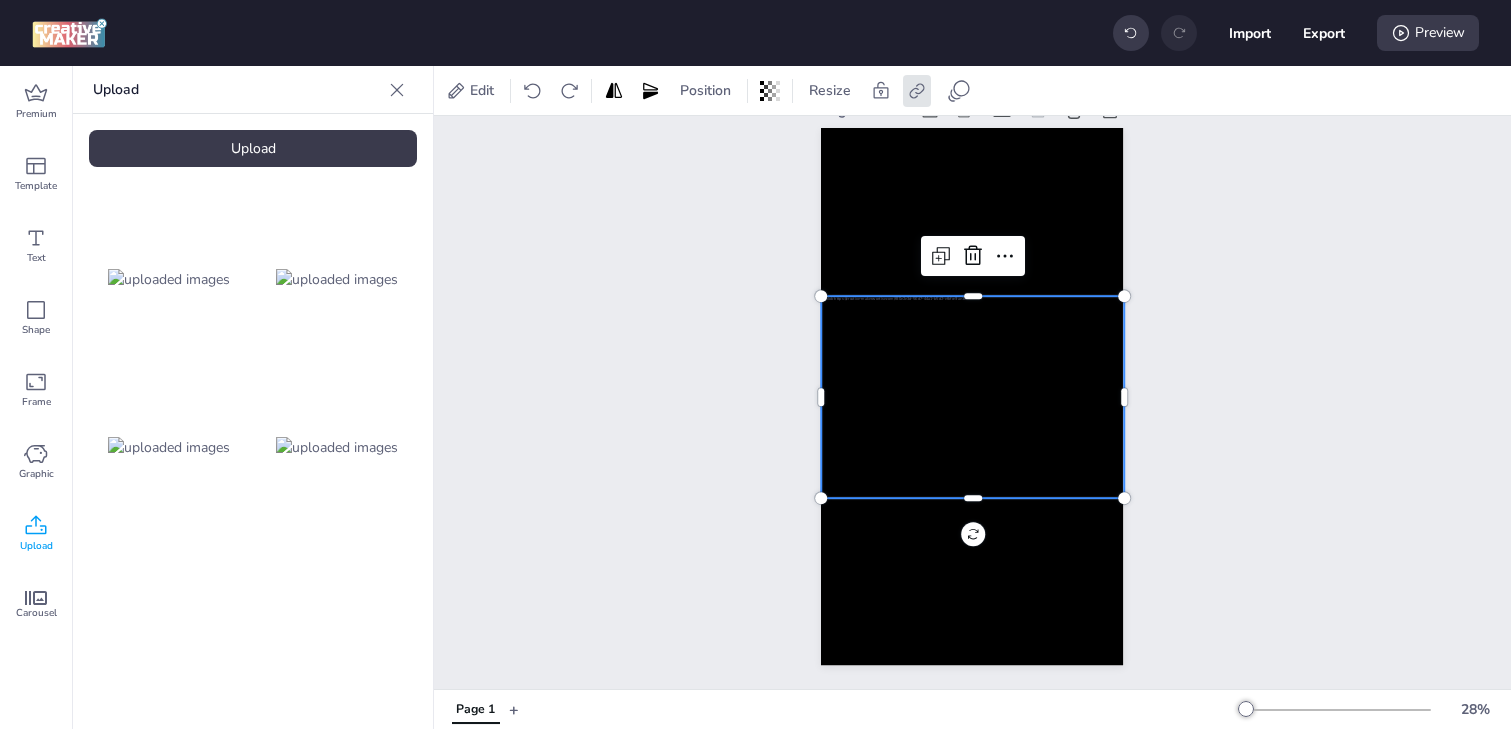 click at bounding box center [973, 397] 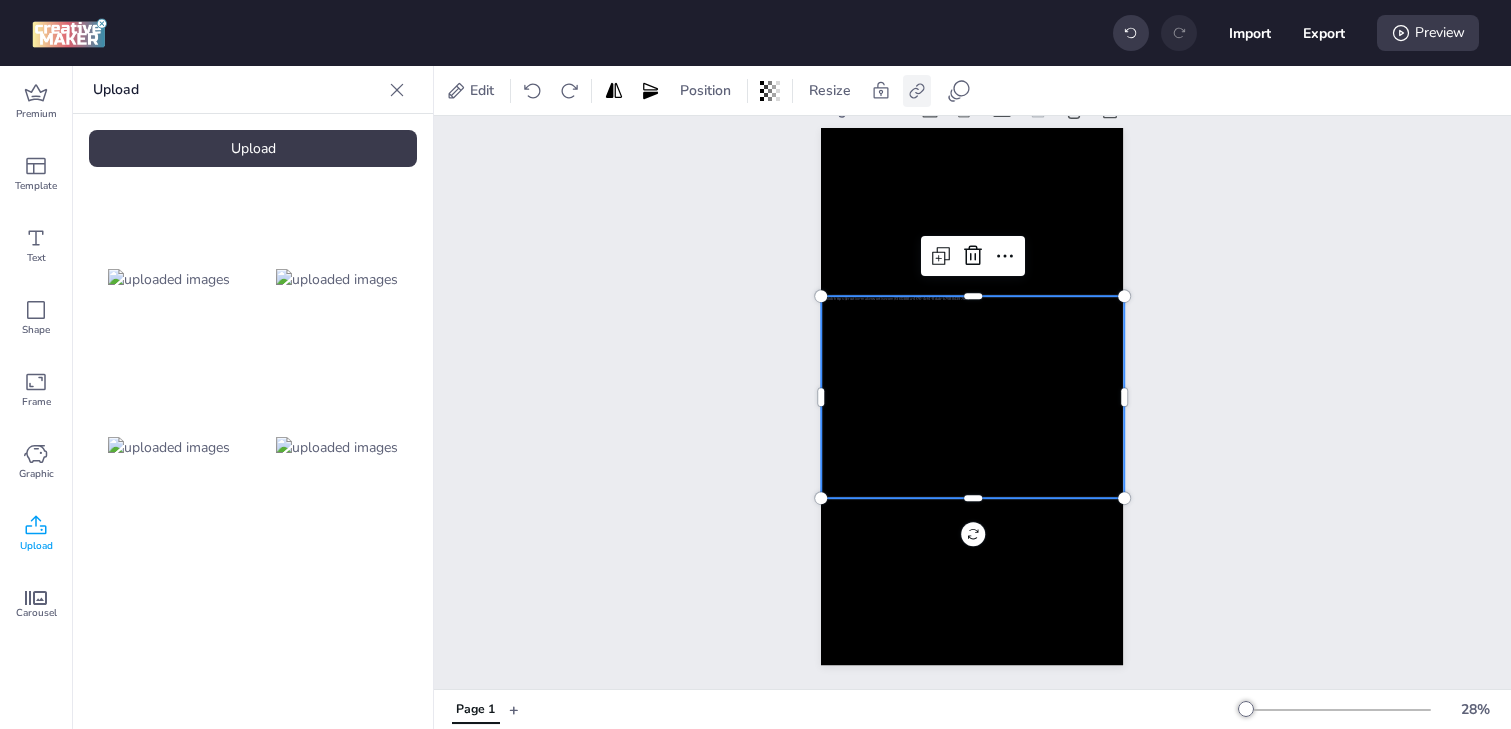 click at bounding box center [917, 91] 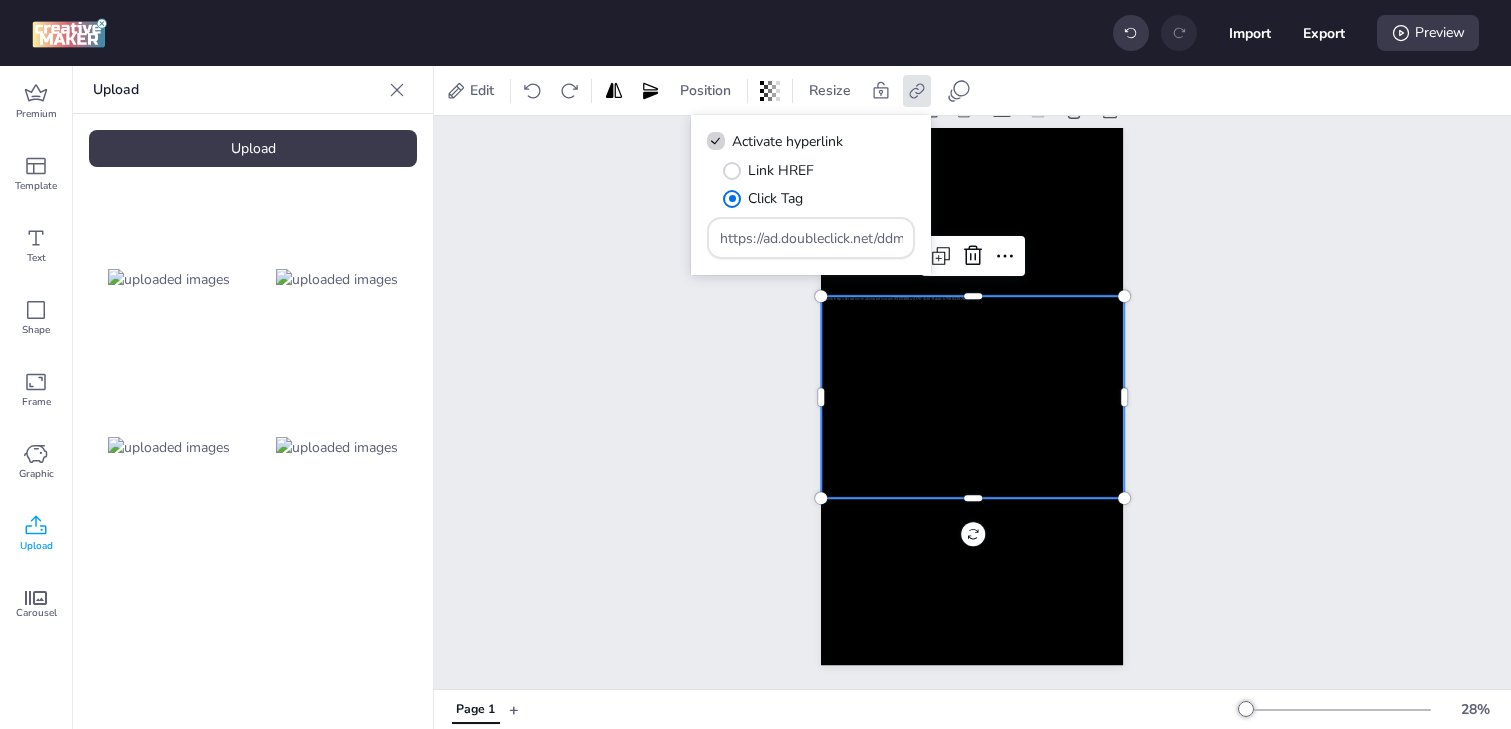 click on "Page 1" at bounding box center [972, 381] 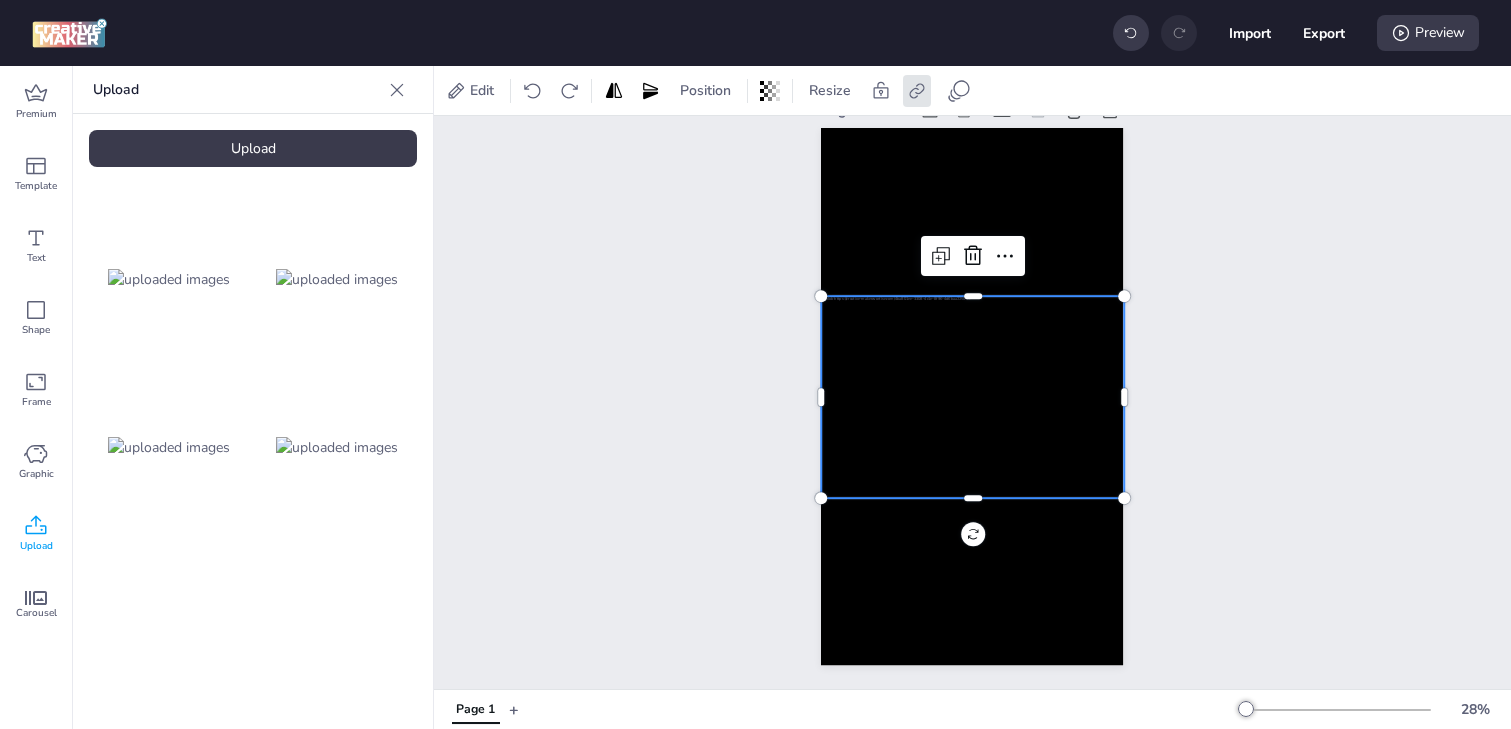 click at bounding box center (973, 397) 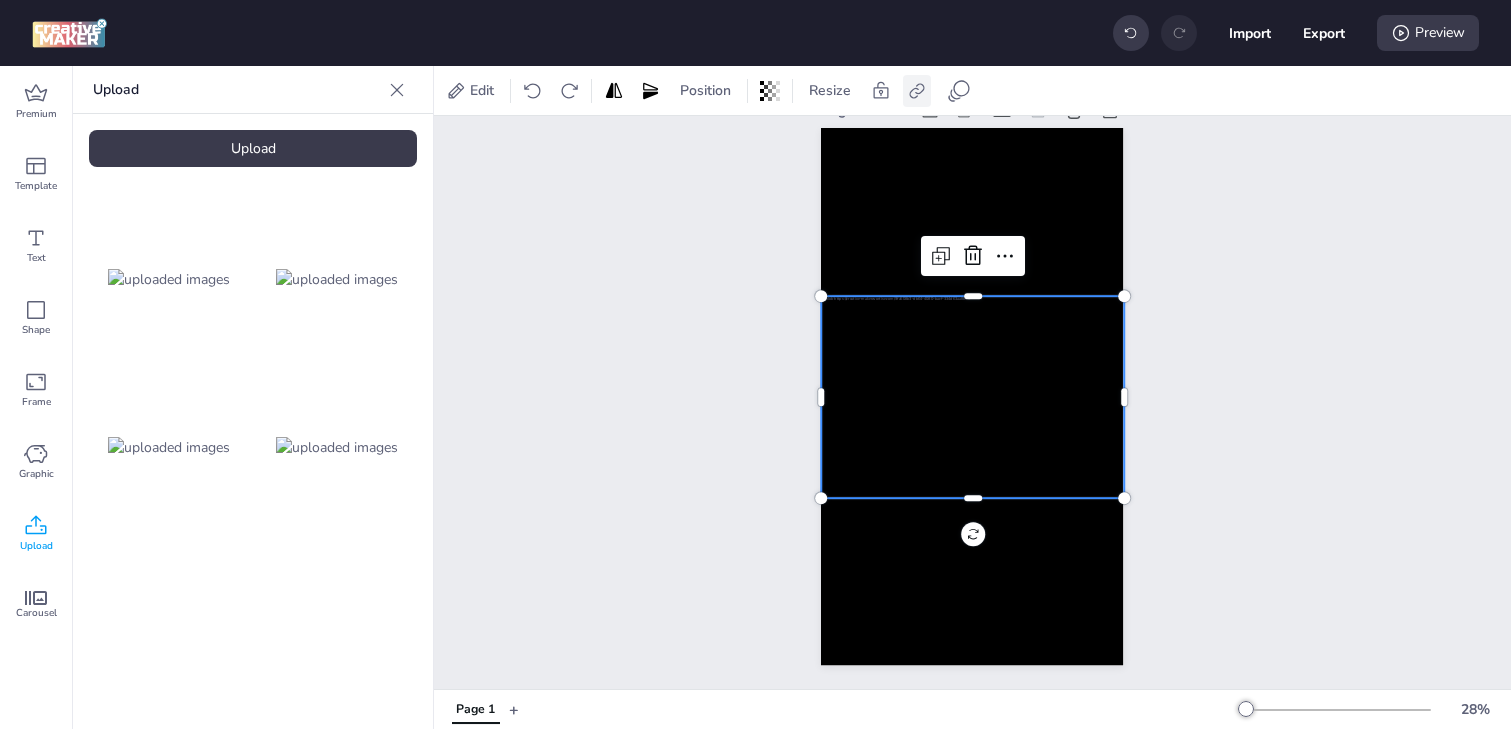 click 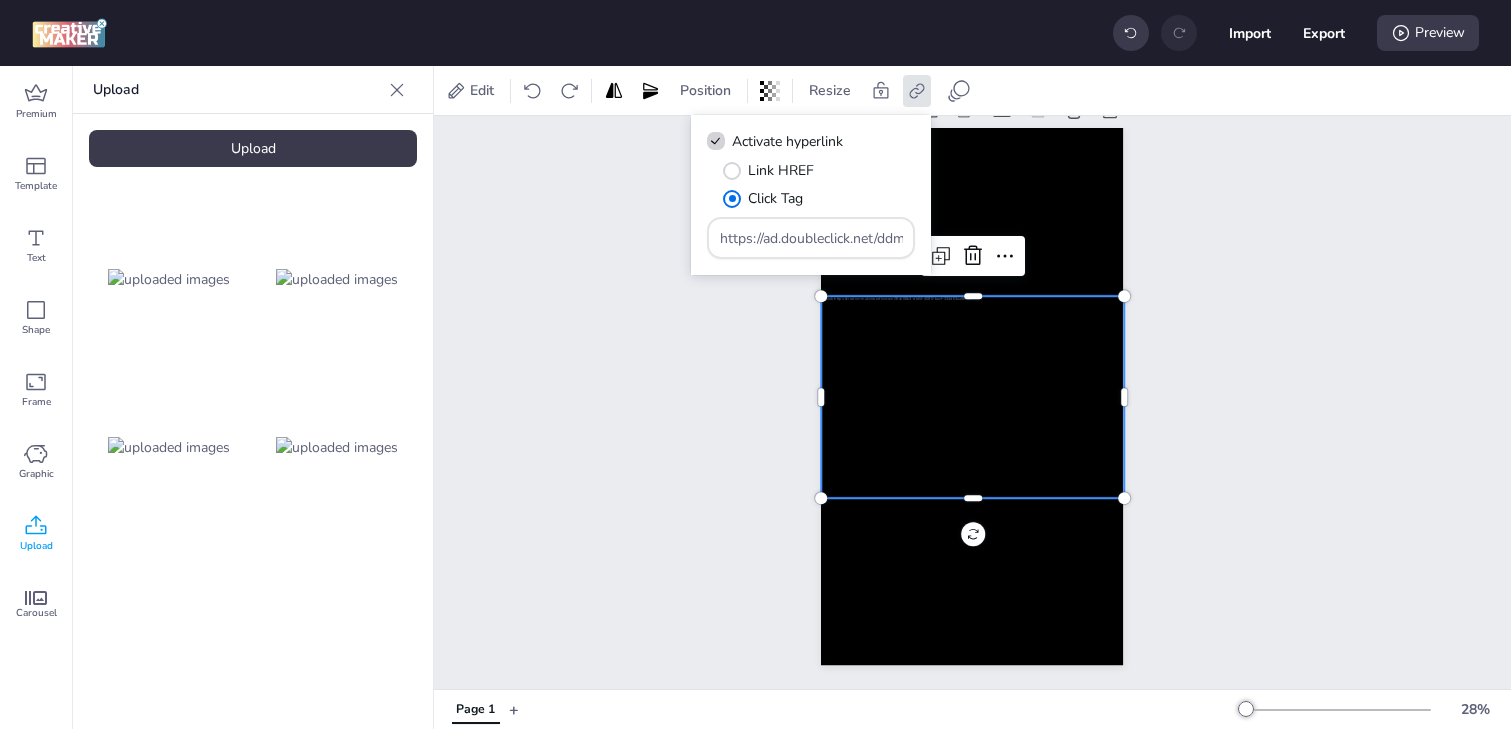 click on "Page 1" at bounding box center [972, 381] 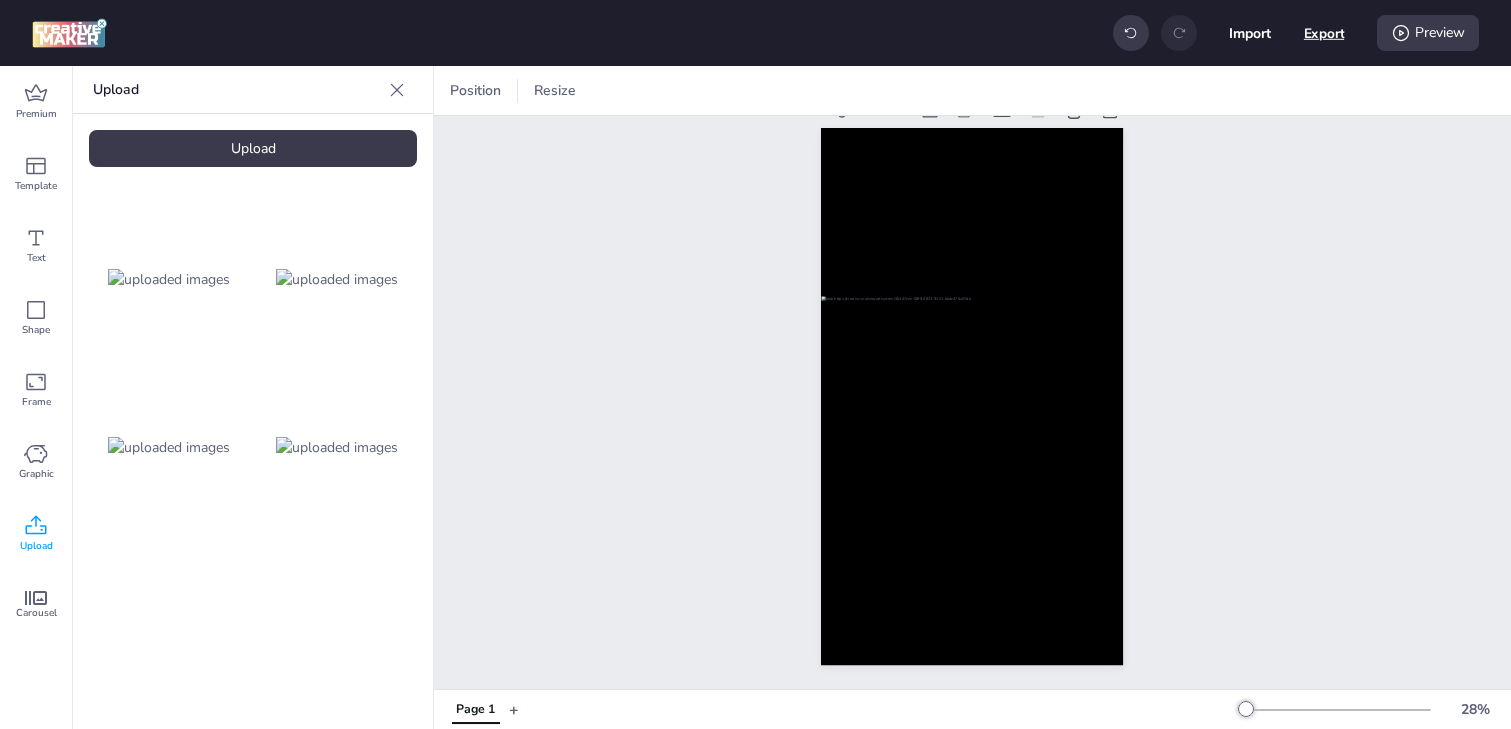 click on "Export" at bounding box center [1324, 33] 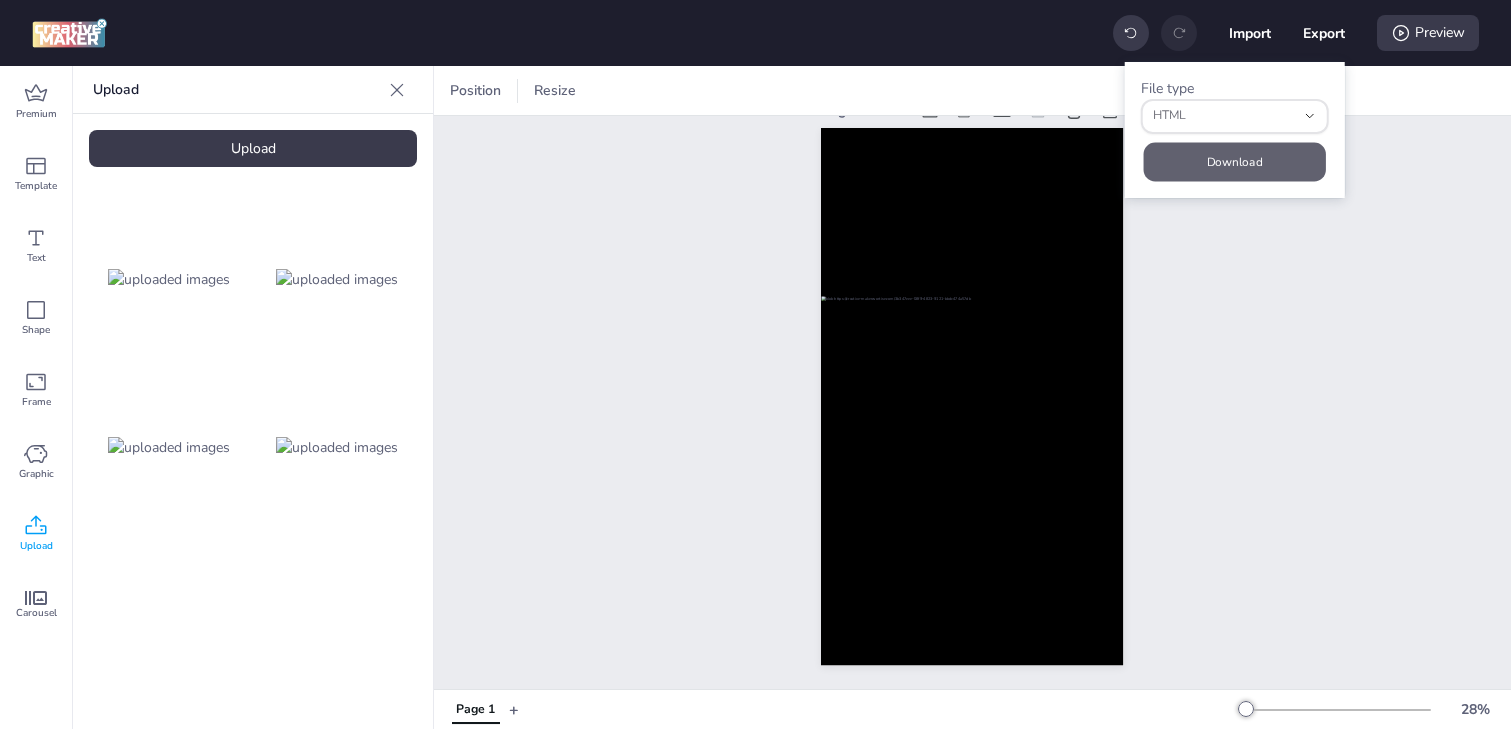 click on "Download" at bounding box center [1235, 161] 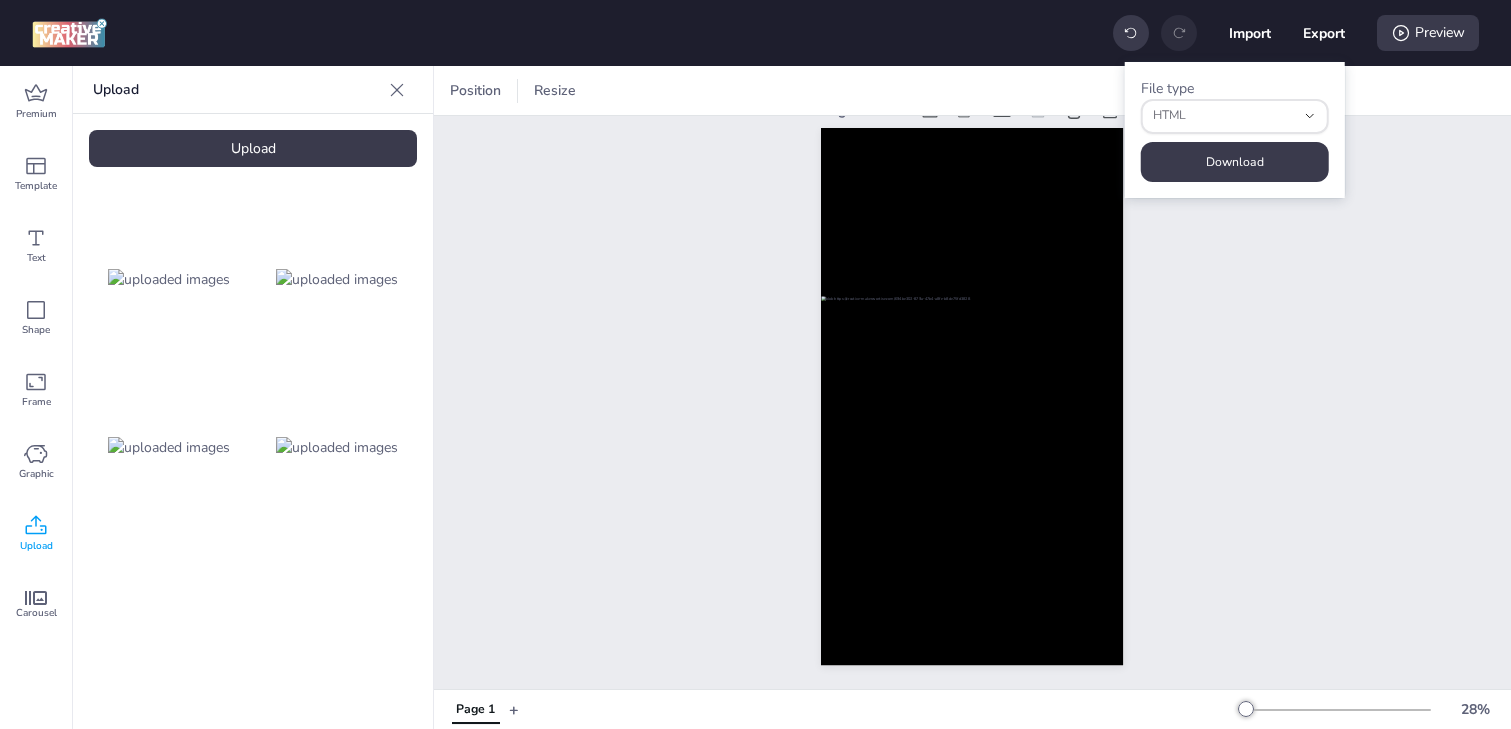 click on "Page 1" at bounding box center (972, 381) 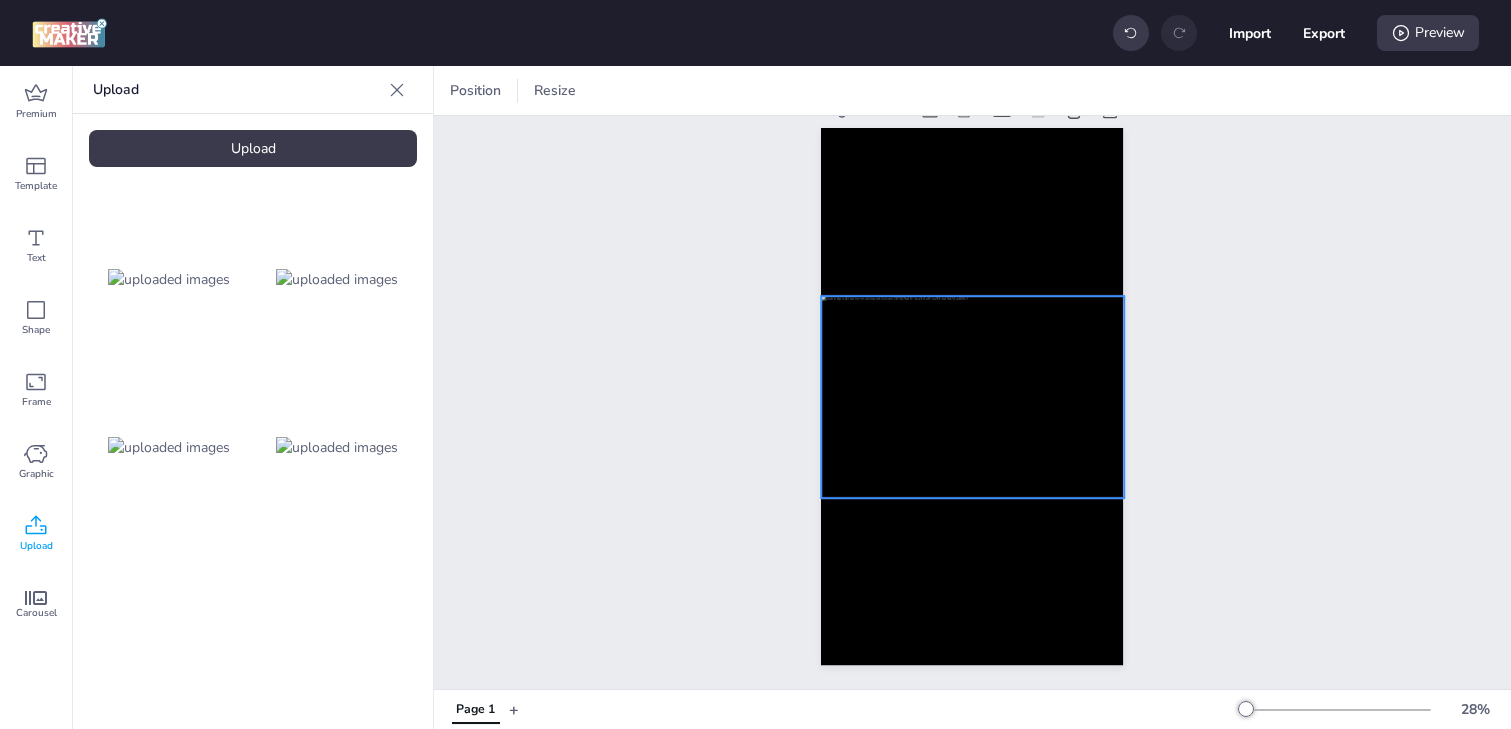 click at bounding box center (973, 397) 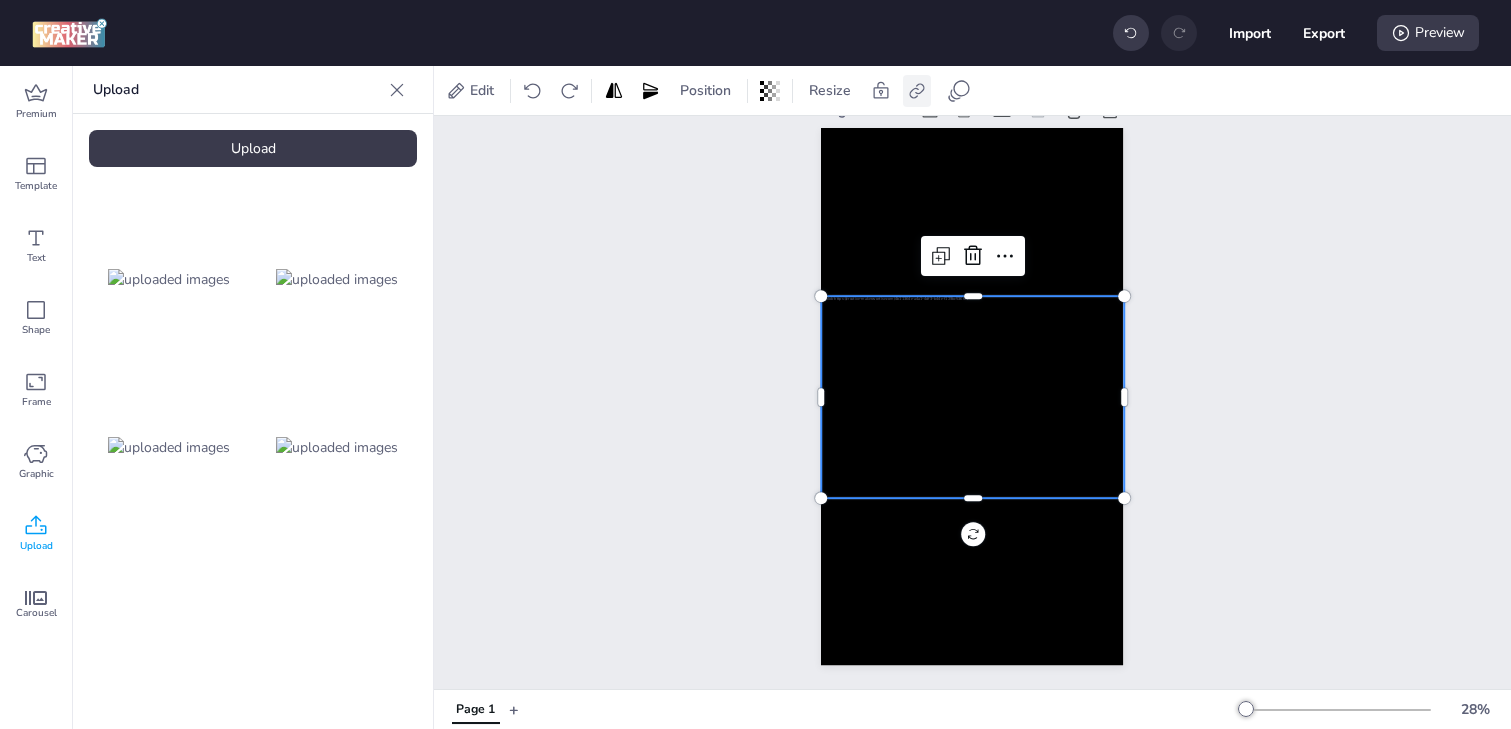 click 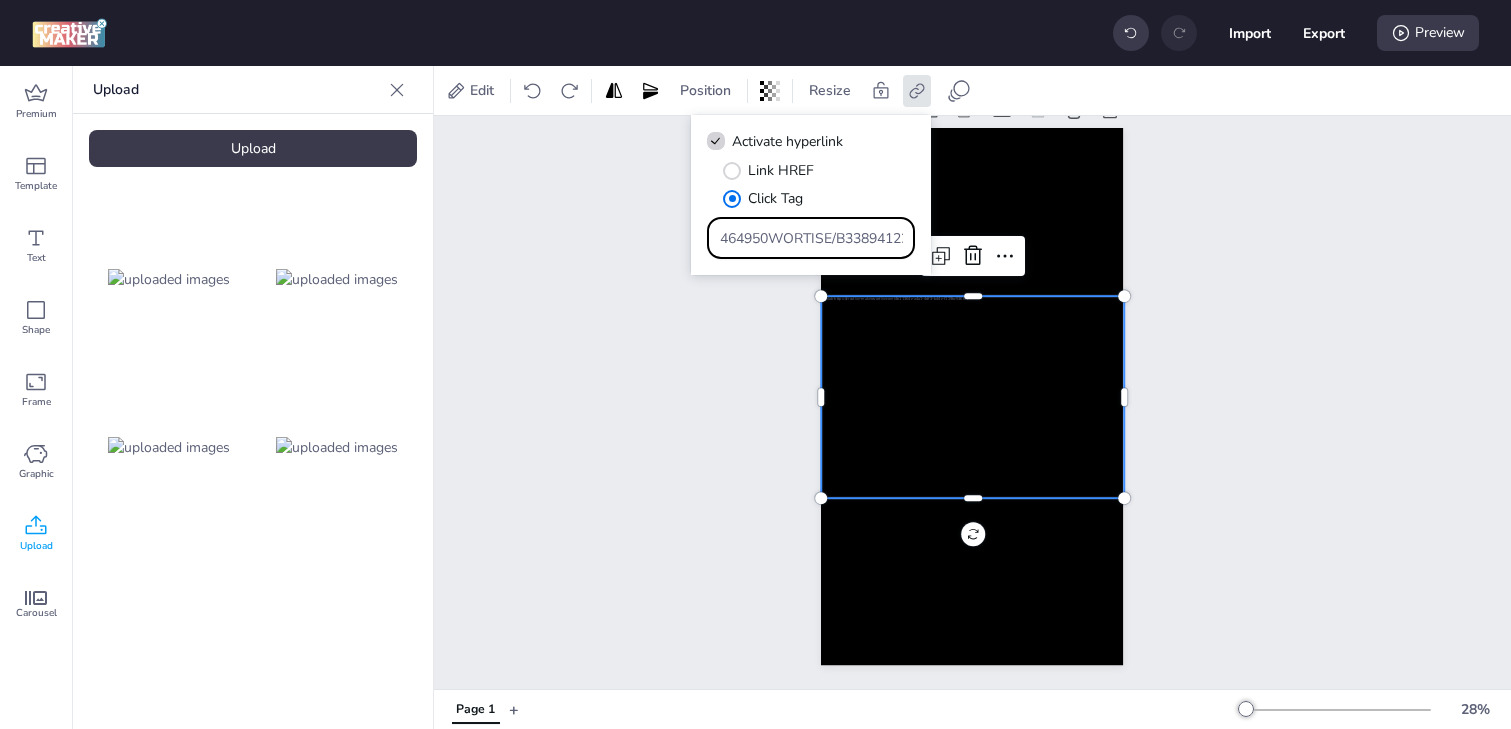 scroll, scrollTop: 0, scrollLeft: 1757, axis: horizontal 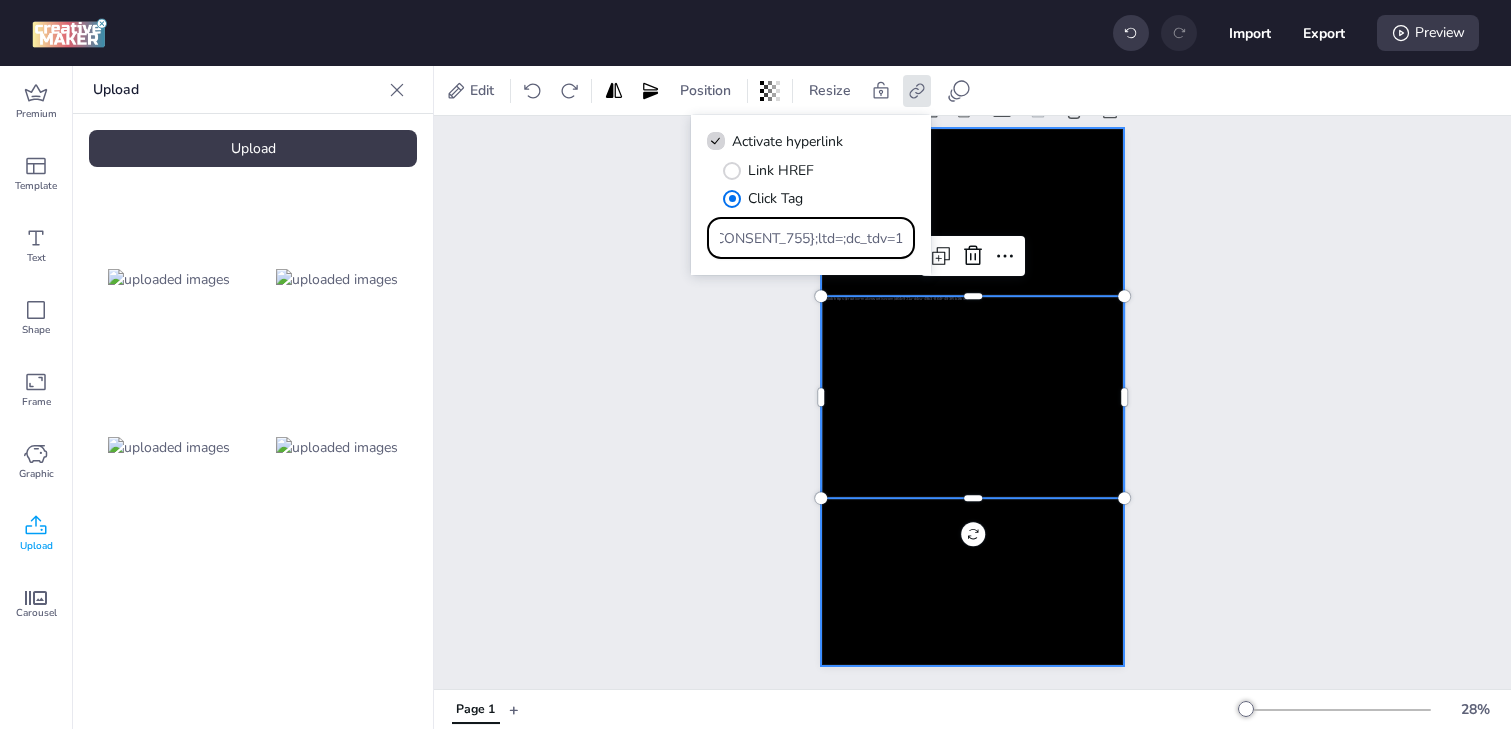 drag, startPoint x: 769, startPoint y: 236, endPoint x: 1108, endPoint y: 238, distance: 339.0059 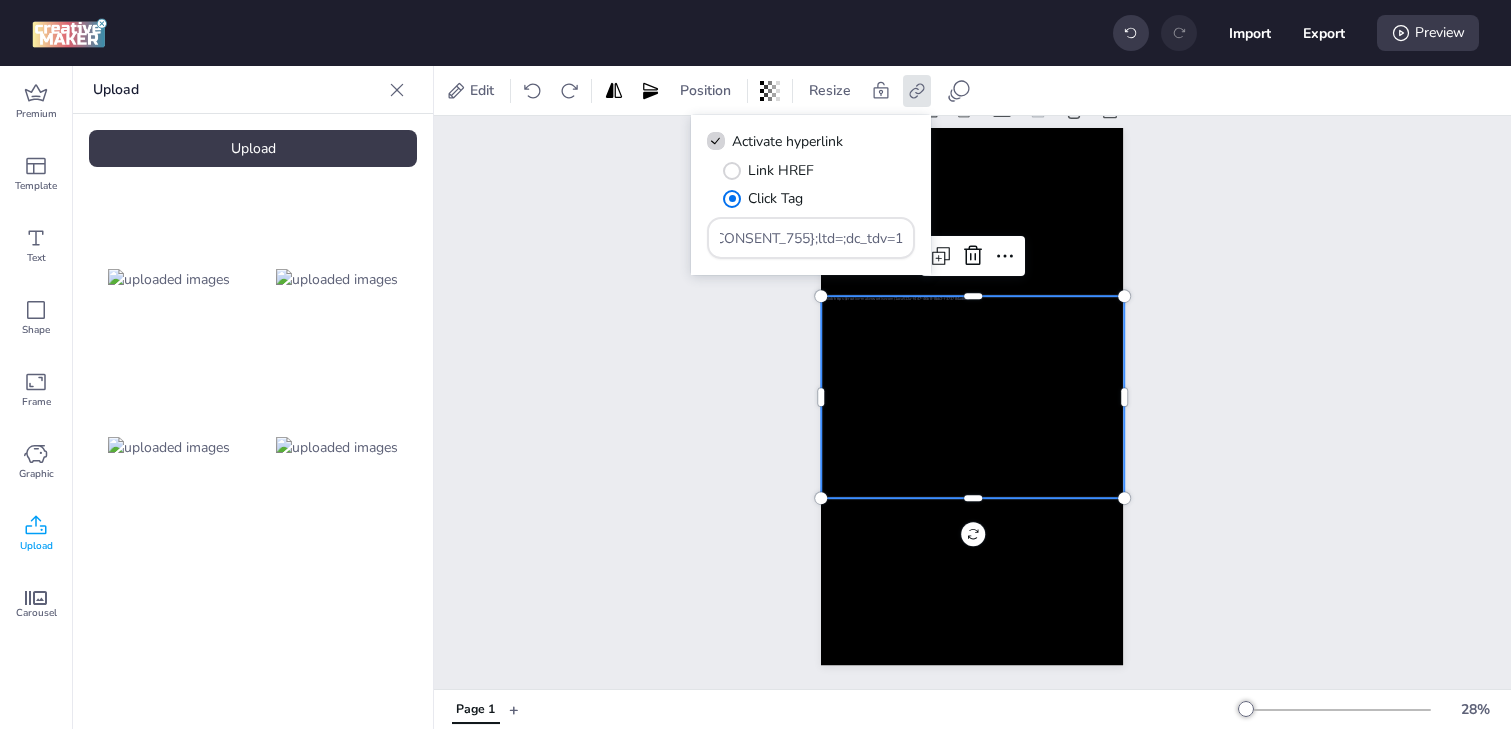 scroll, scrollTop: 0, scrollLeft: 0, axis: both 